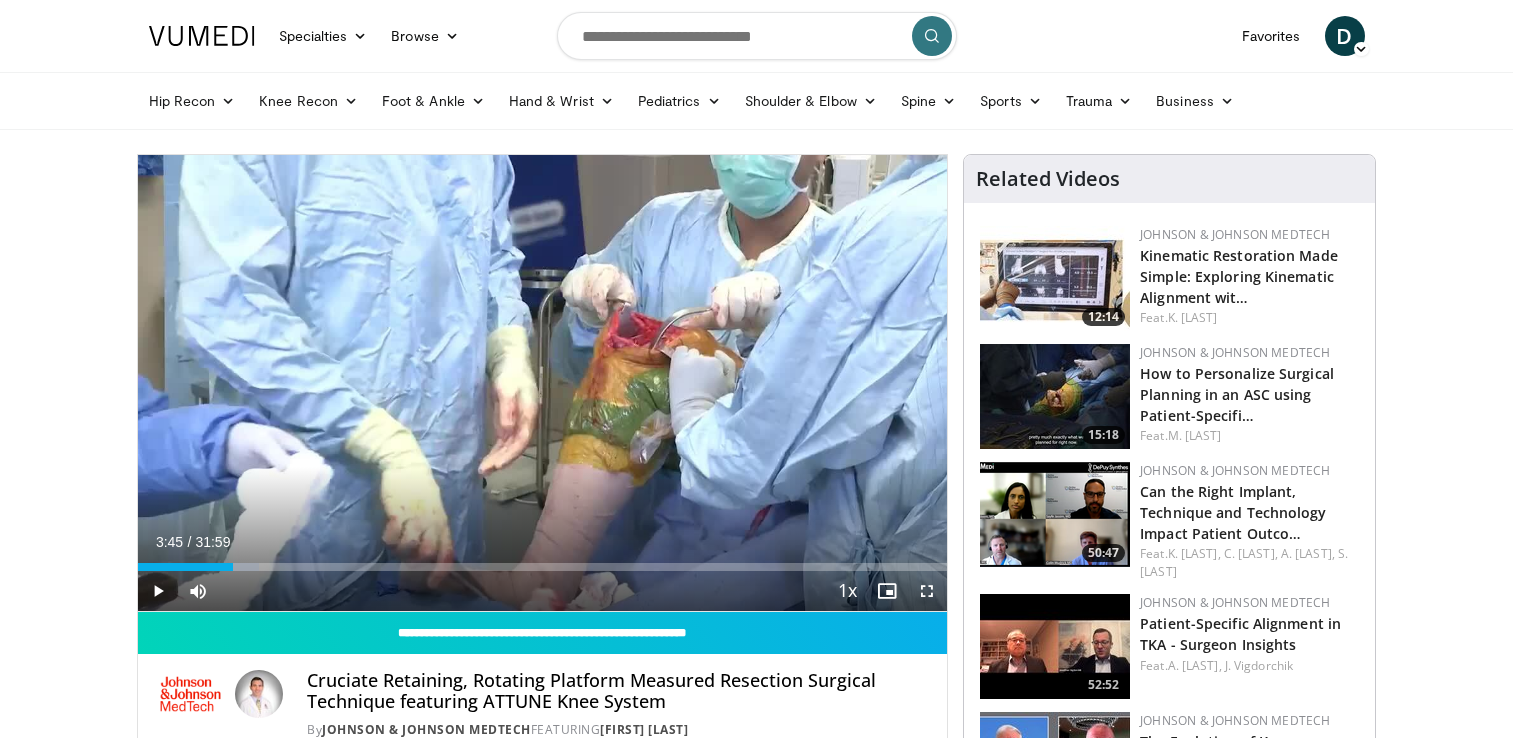 click at bounding box center [158, 591] 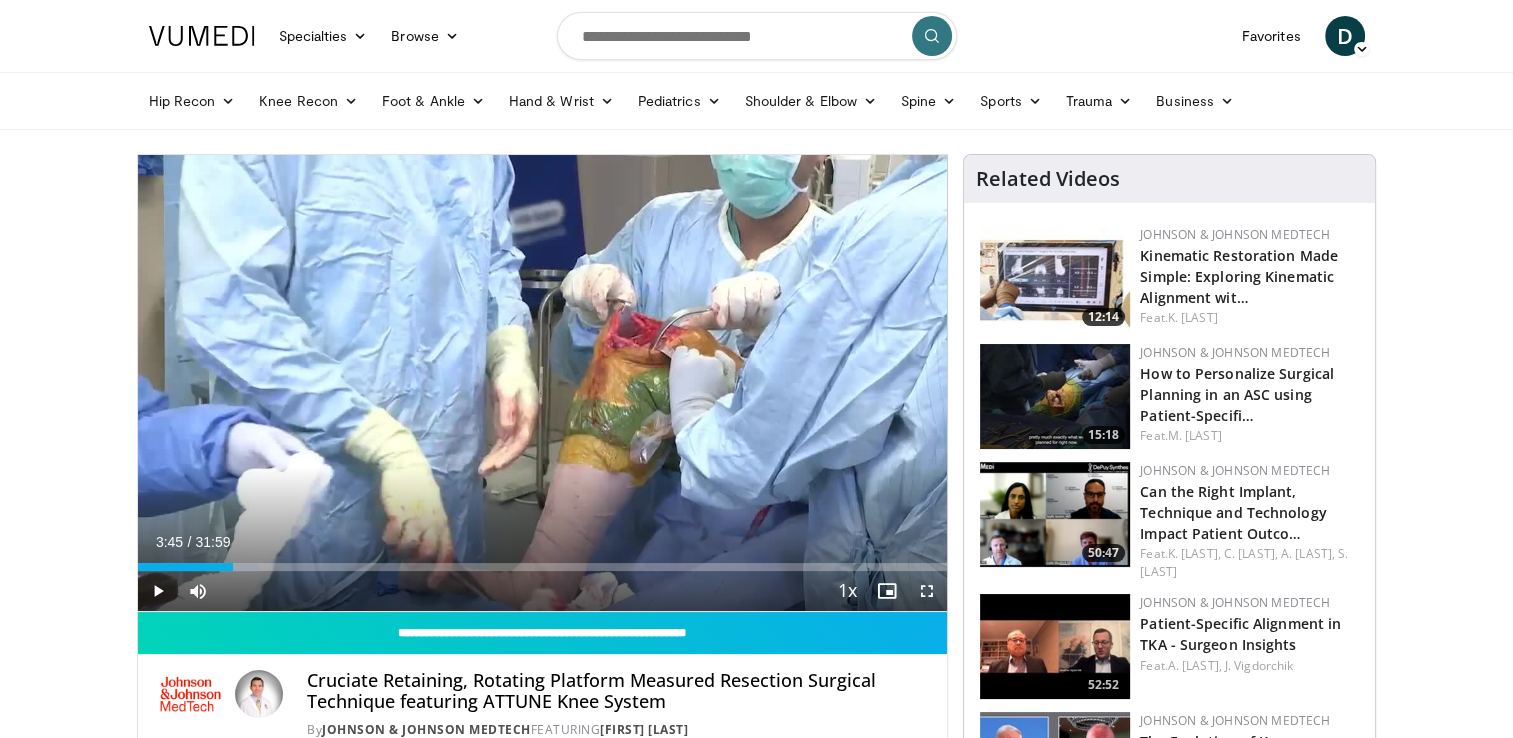 scroll, scrollTop: 0, scrollLeft: 0, axis: both 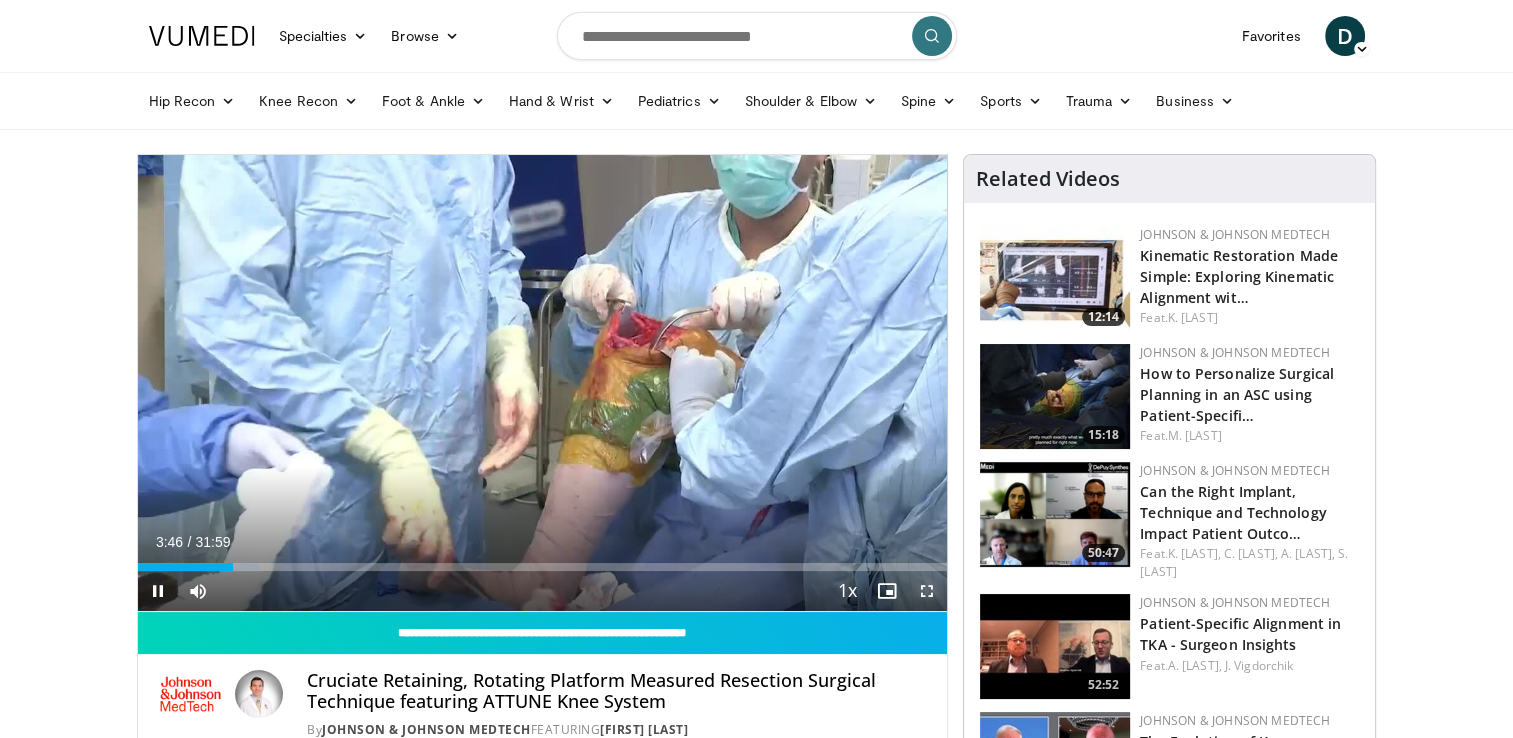 click at bounding box center [927, 591] 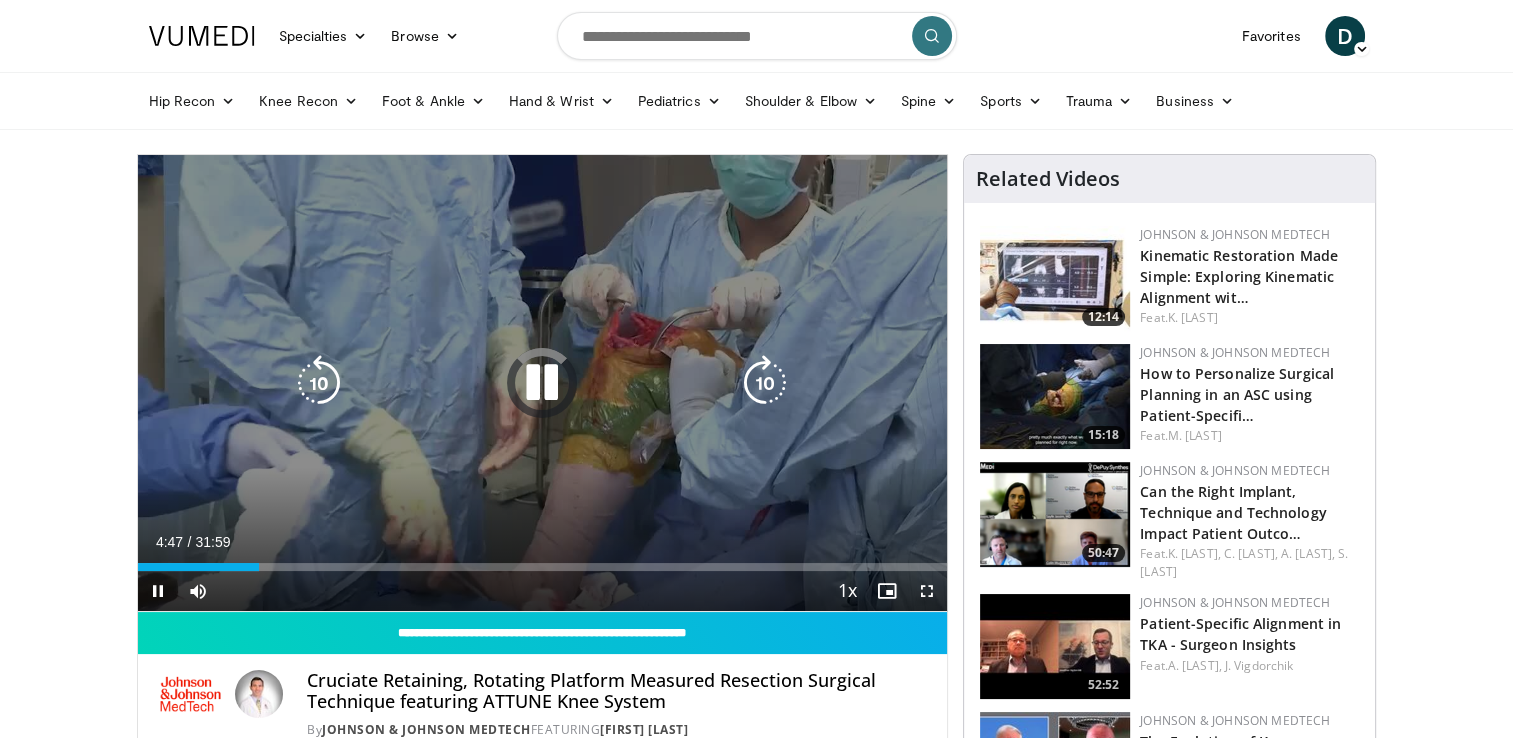 click at bounding box center (542, 383) 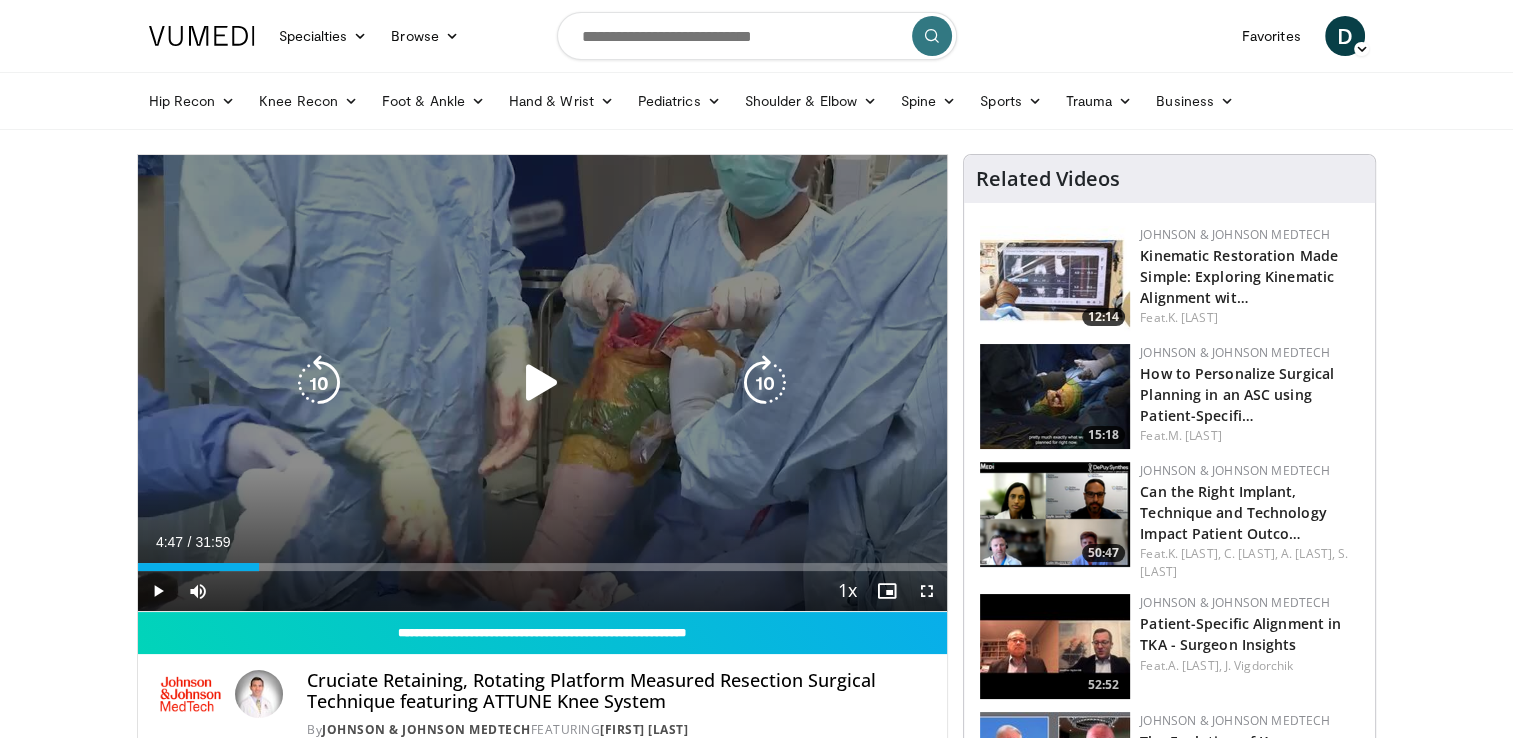 click at bounding box center [542, 383] 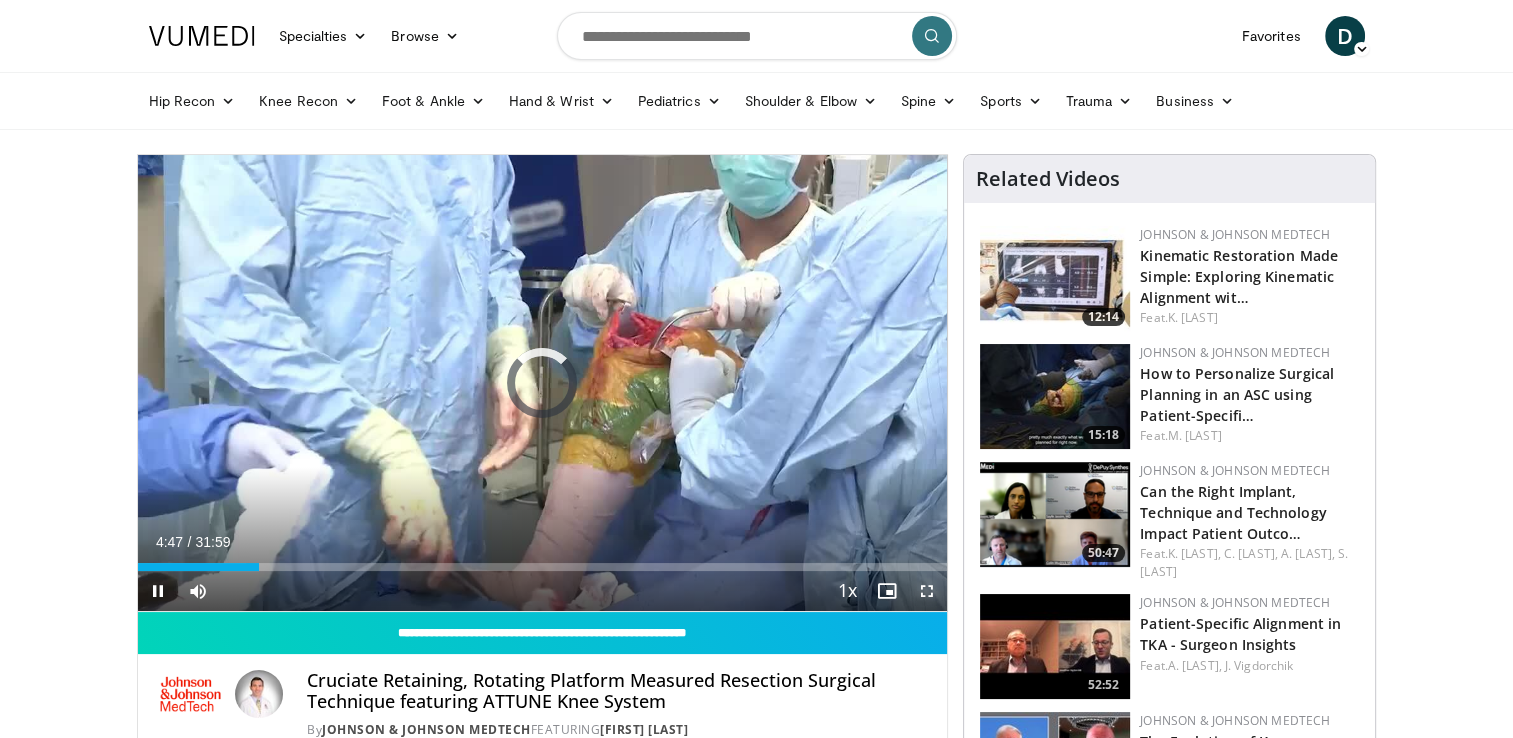 click at bounding box center (927, 591) 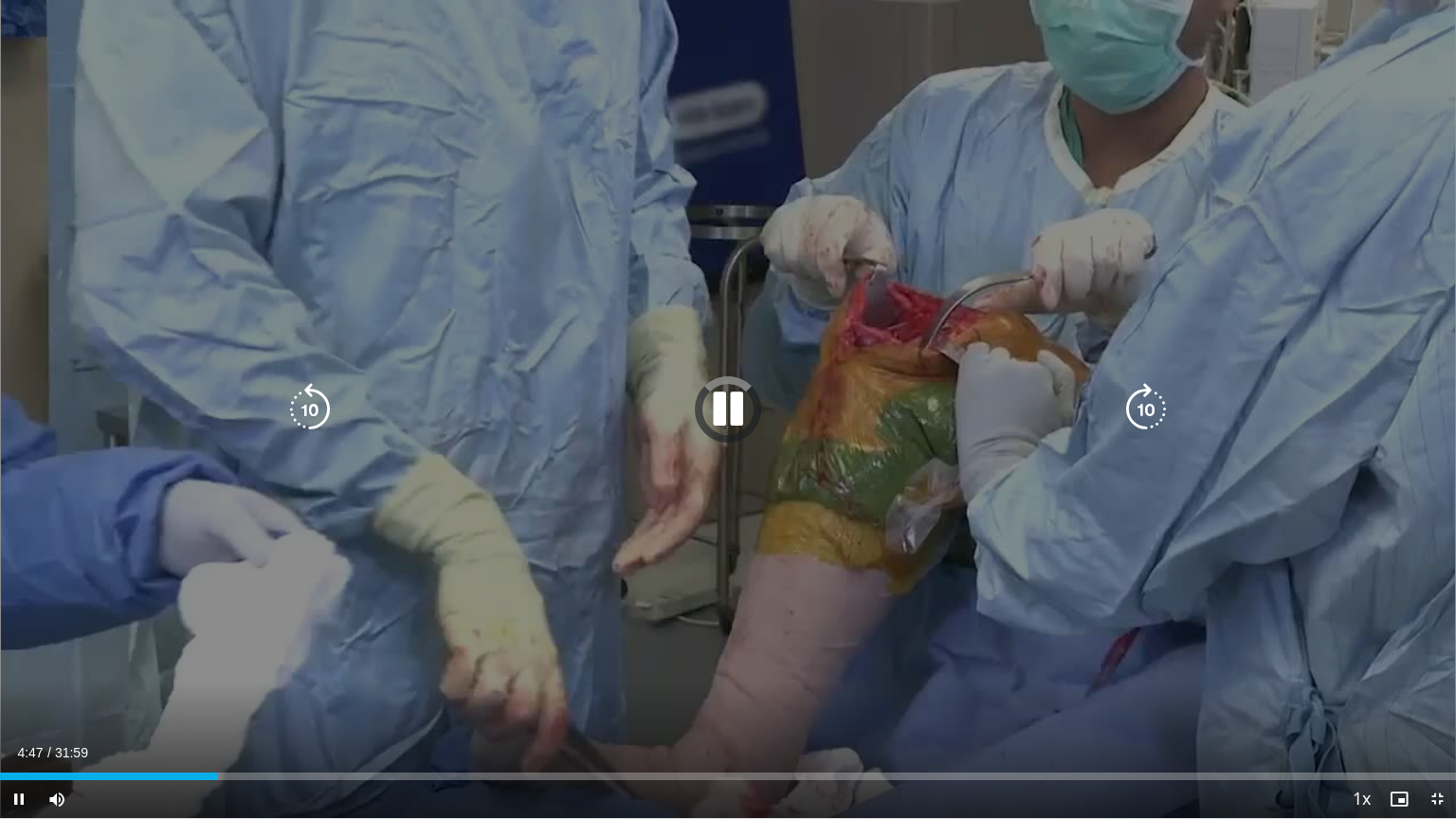 click at bounding box center [728, 410] 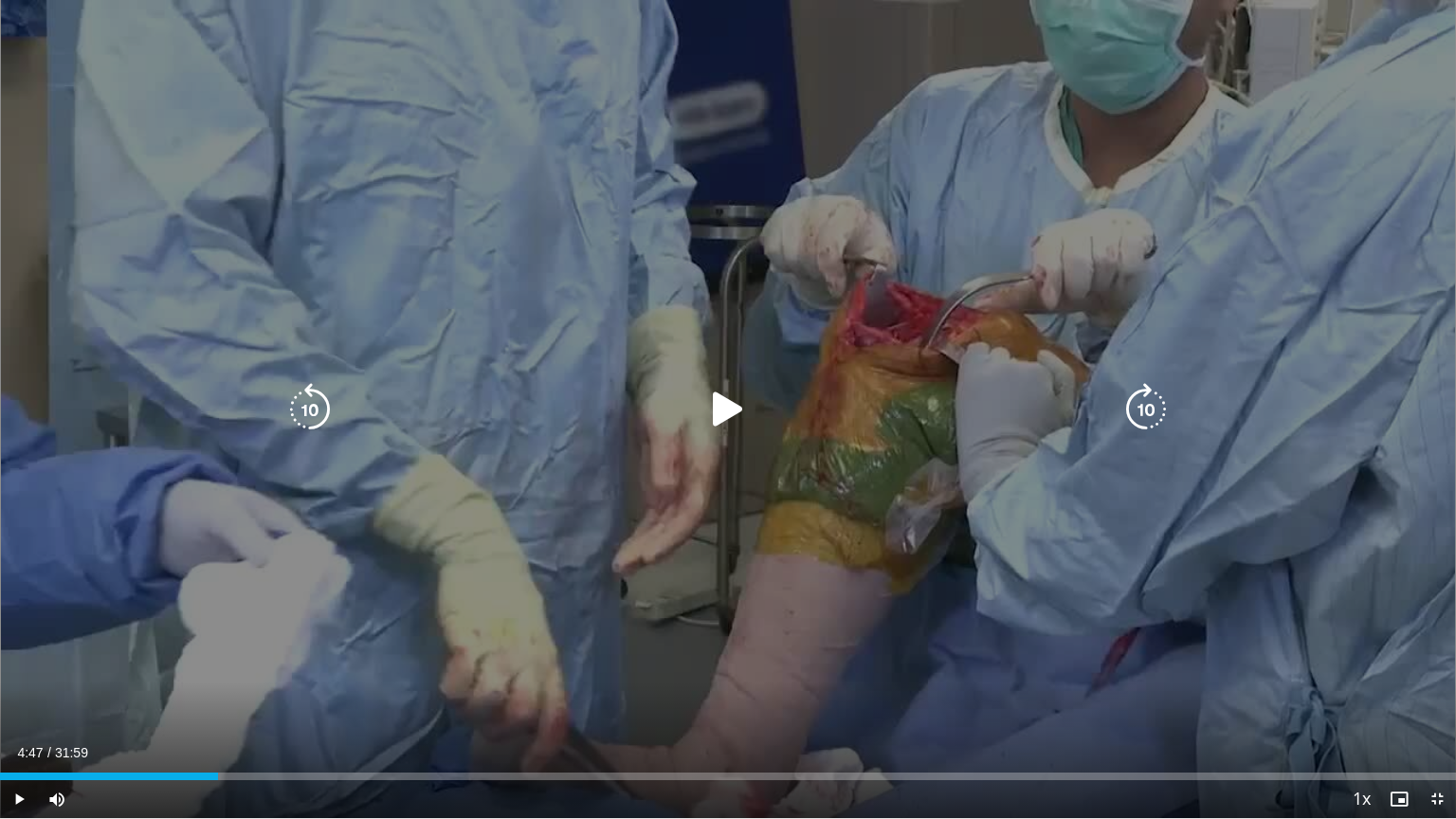 click at bounding box center [728, 410] 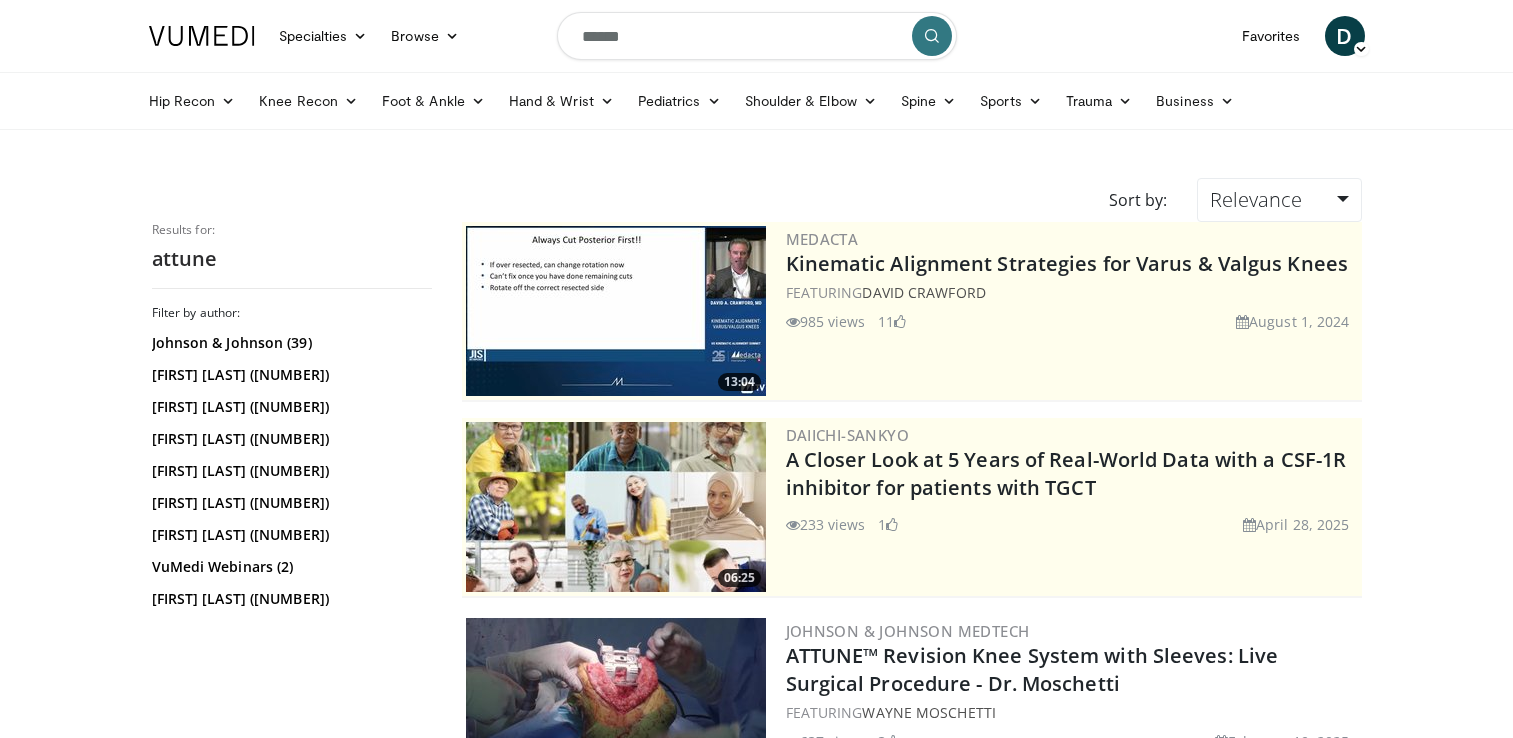 scroll, scrollTop: 2043, scrollLeft: 0, axis: vertical 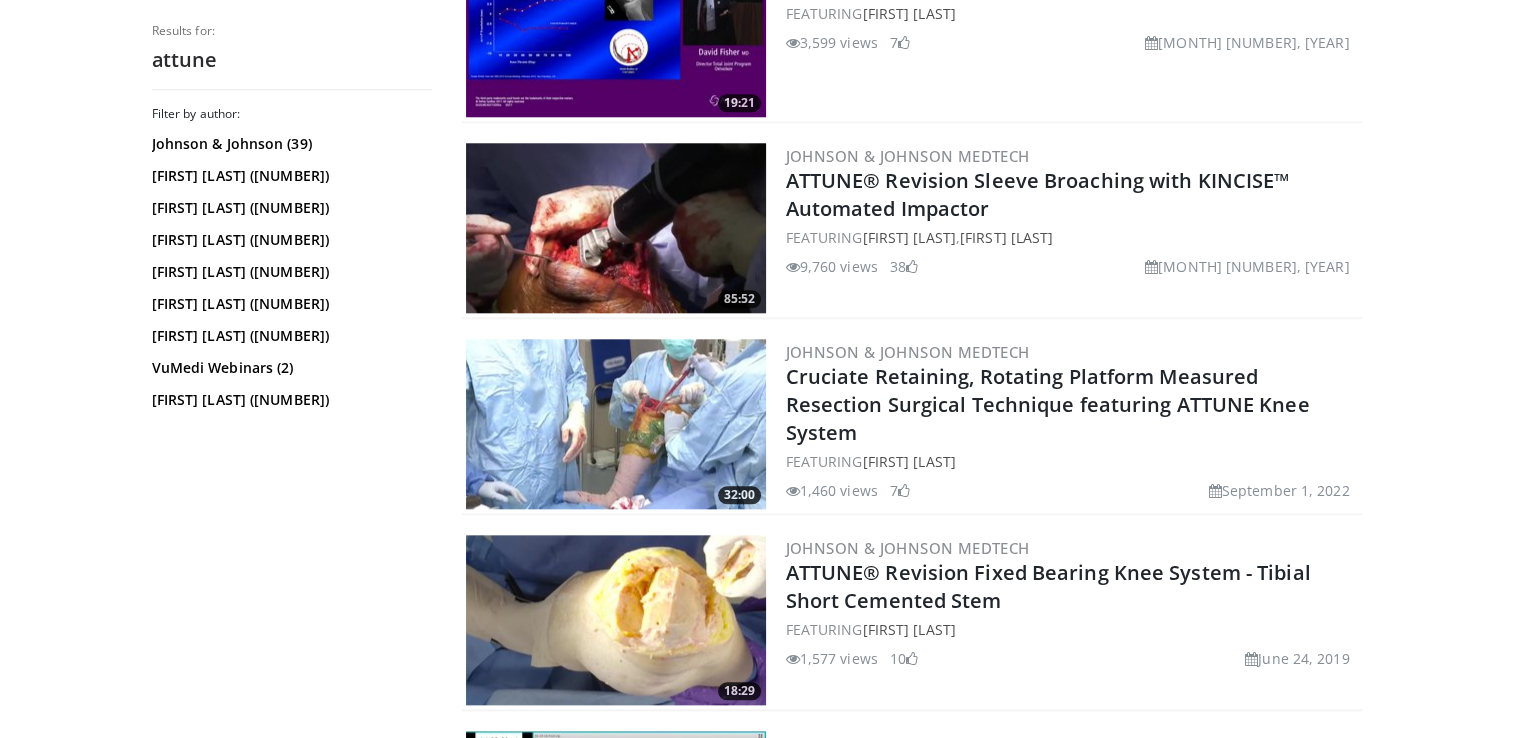 click at bounding box center [616, 424] 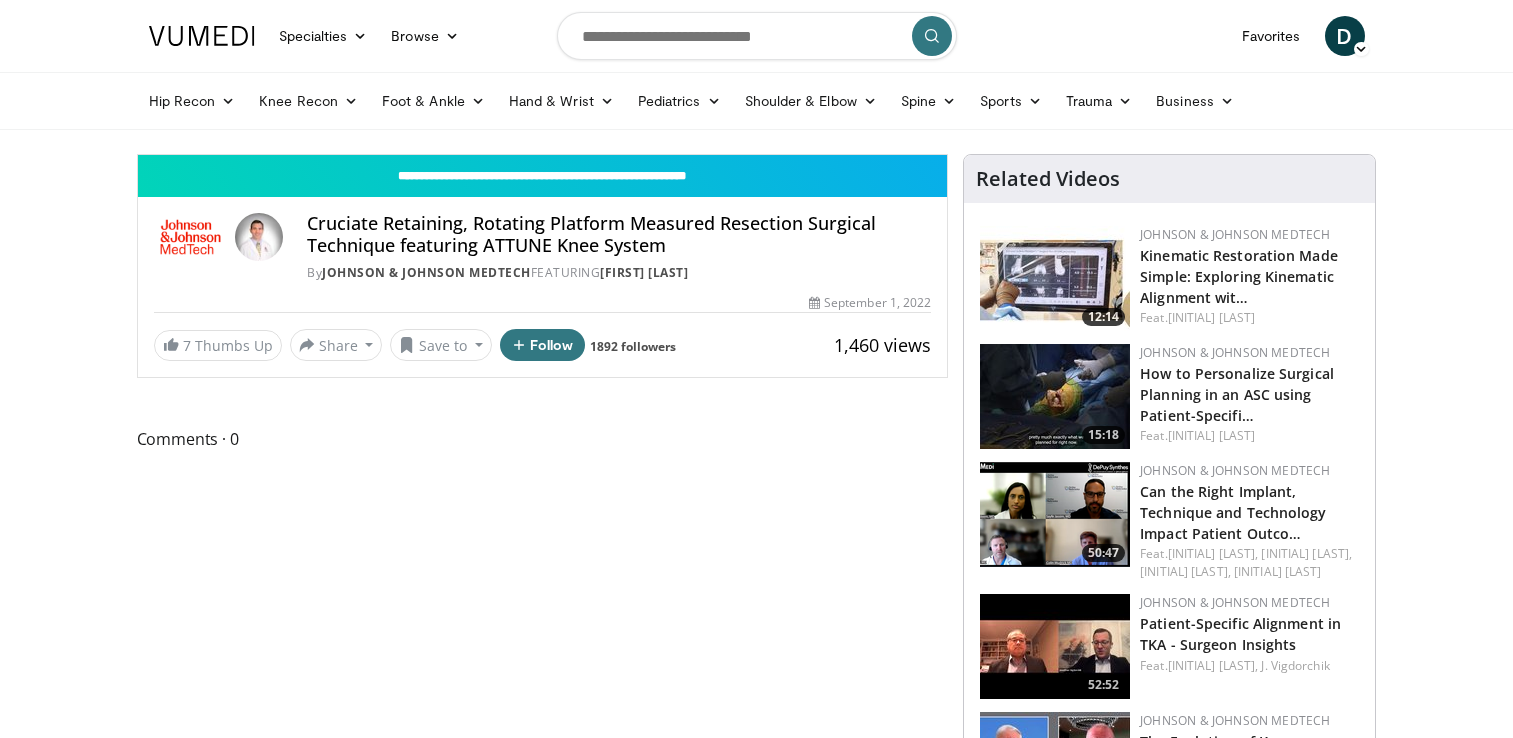 scroll, scrollTop: 0, scrollLeft: 0, axis: both 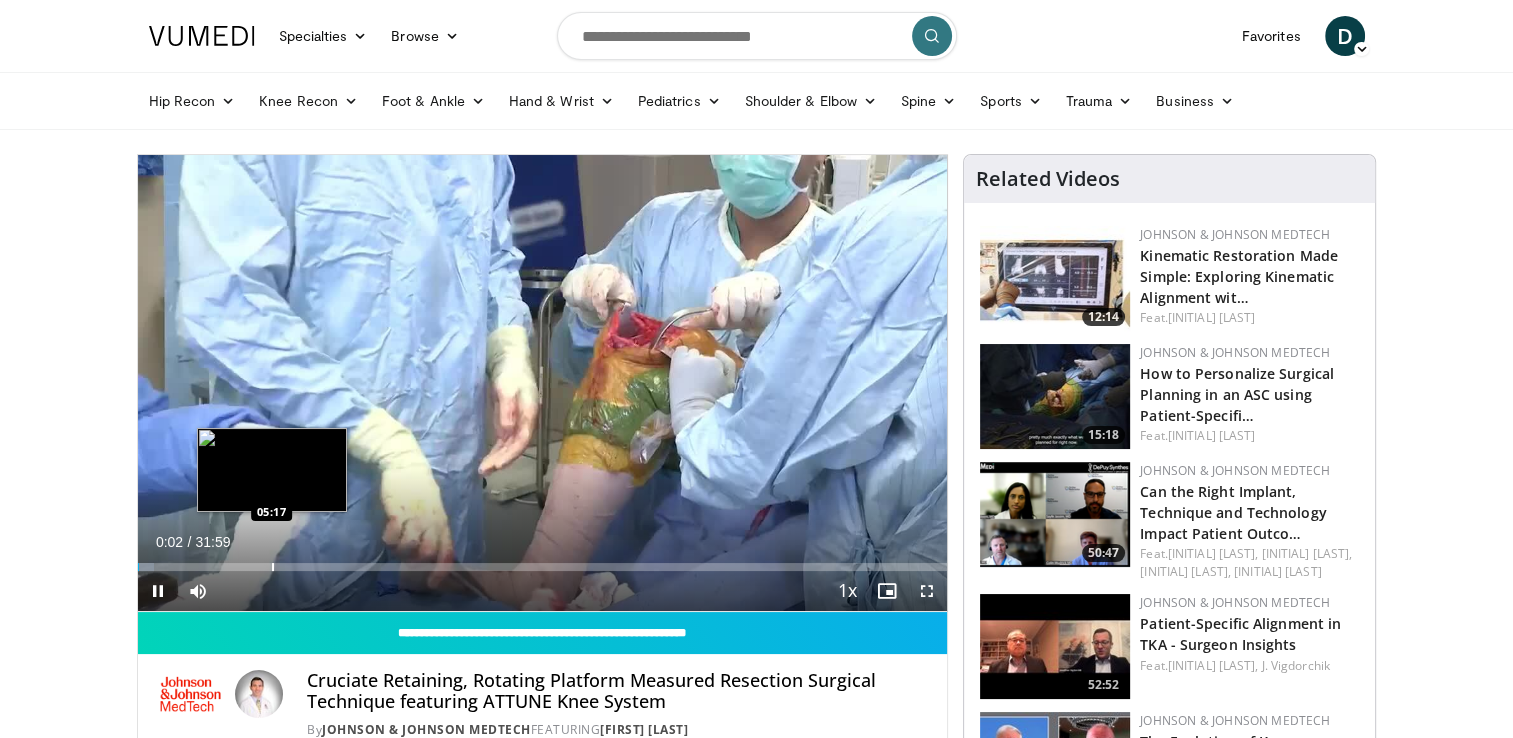 click at bounding box center [273, 567] 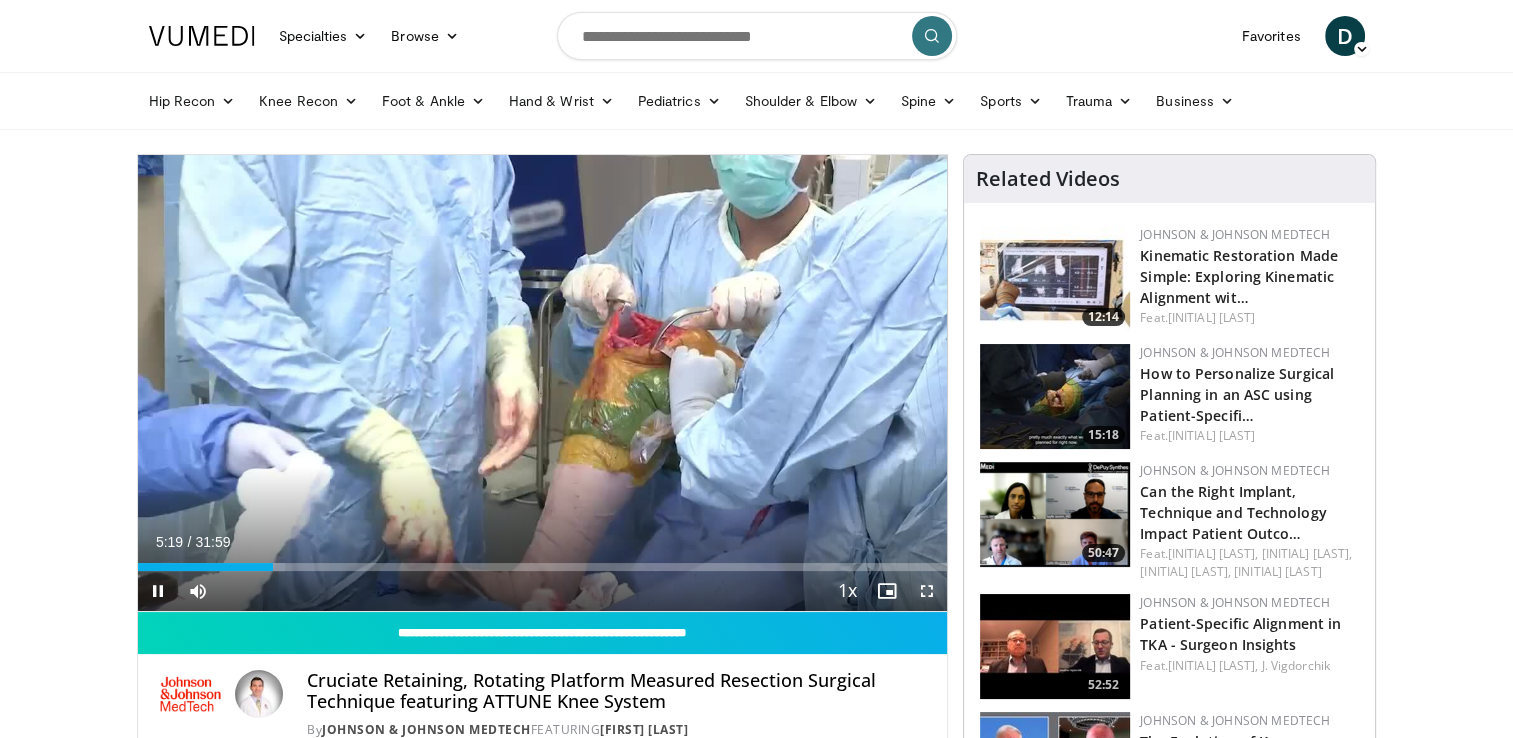 click at bounding box center [927, 591] 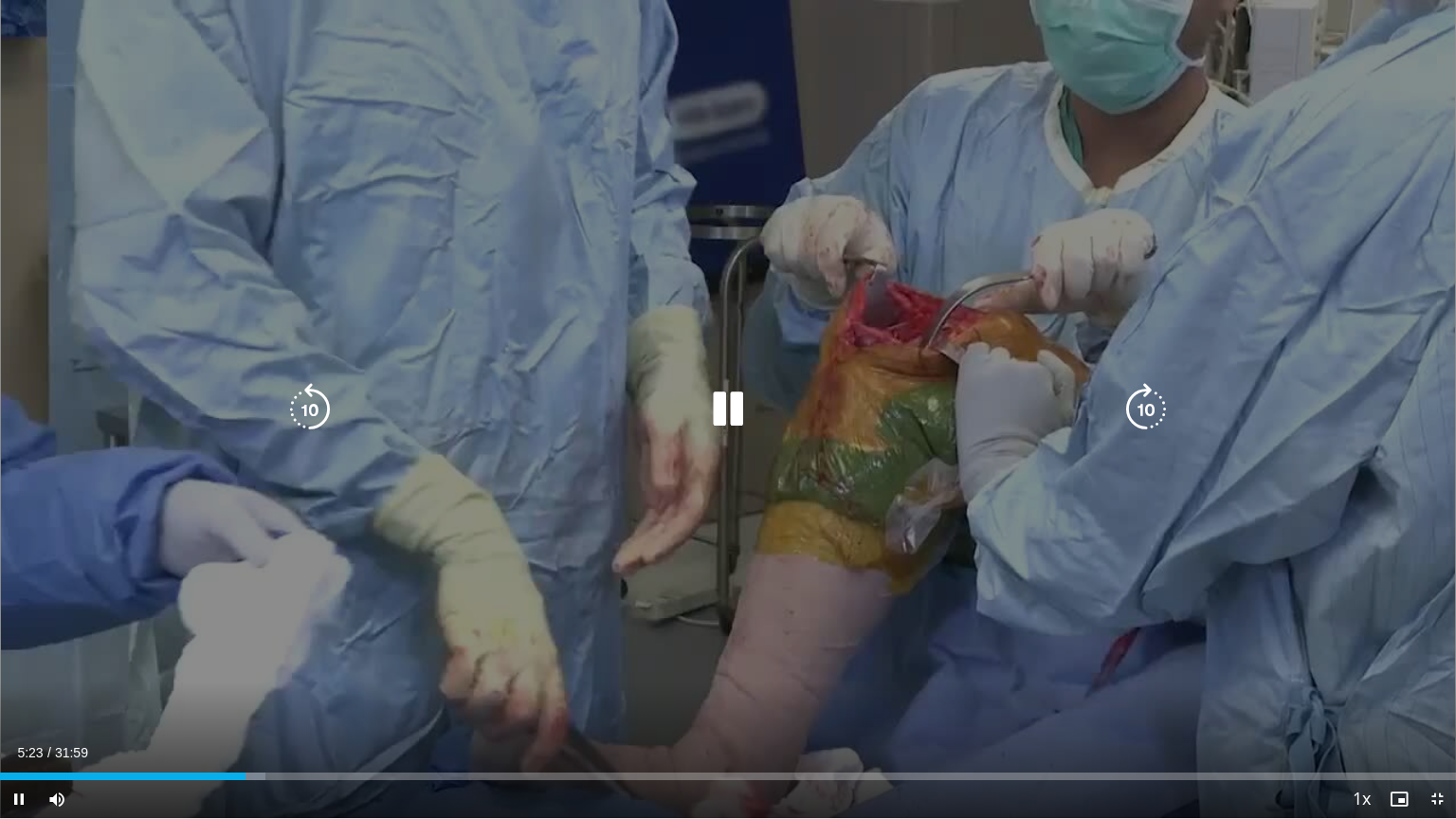 click at bounding box center [1146, 410] 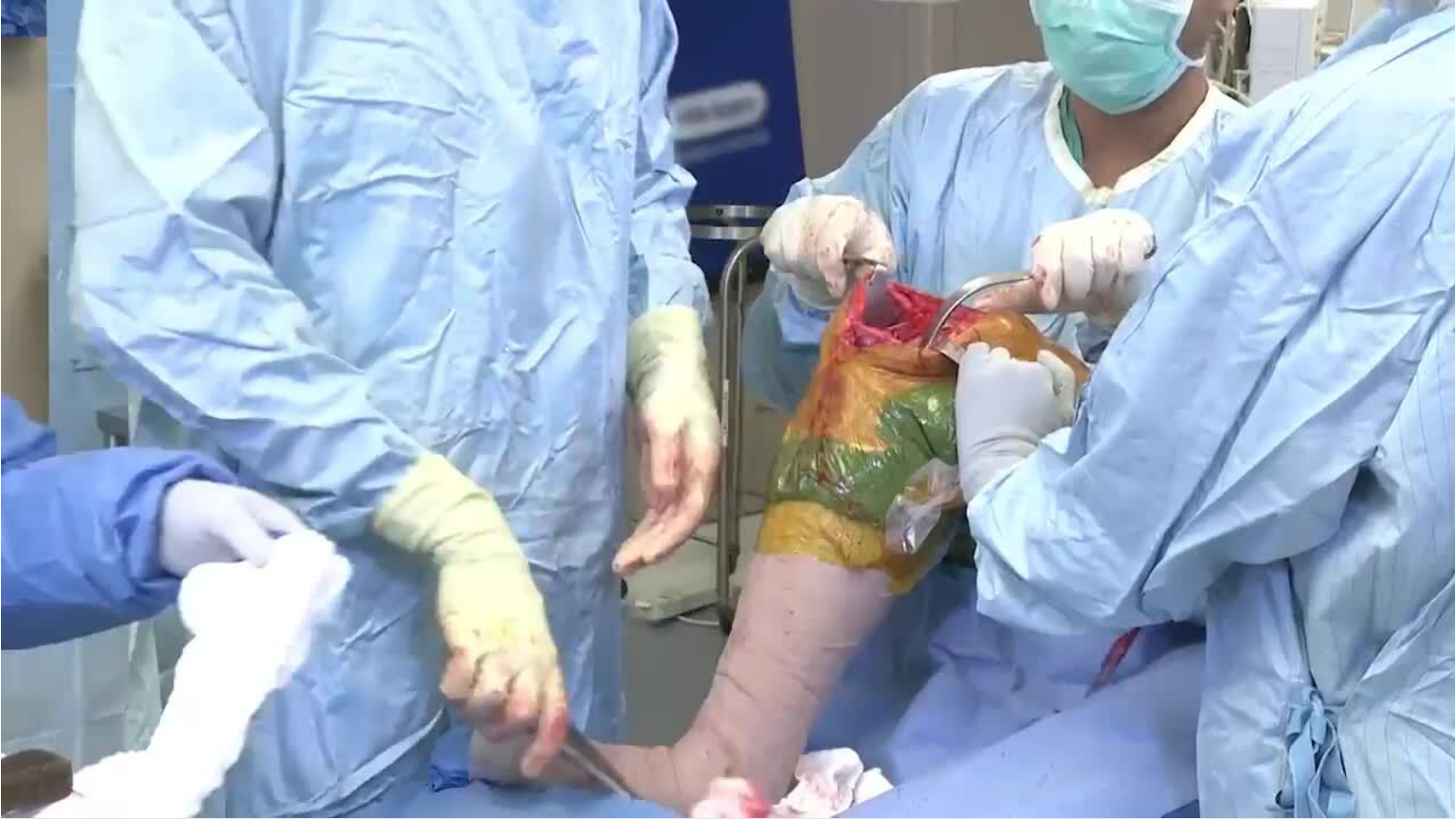 type 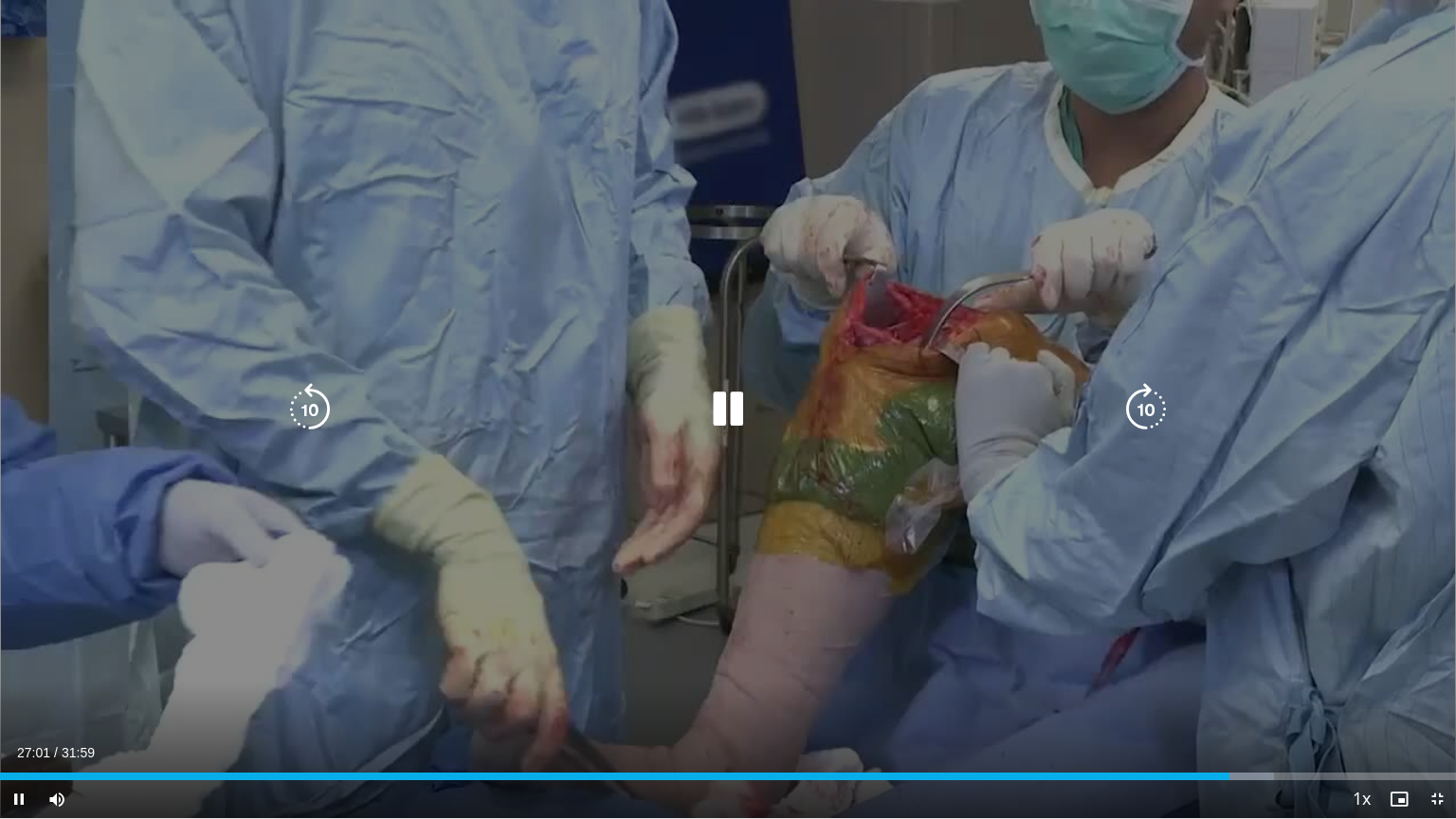 click at bounding box center [1146, 410] 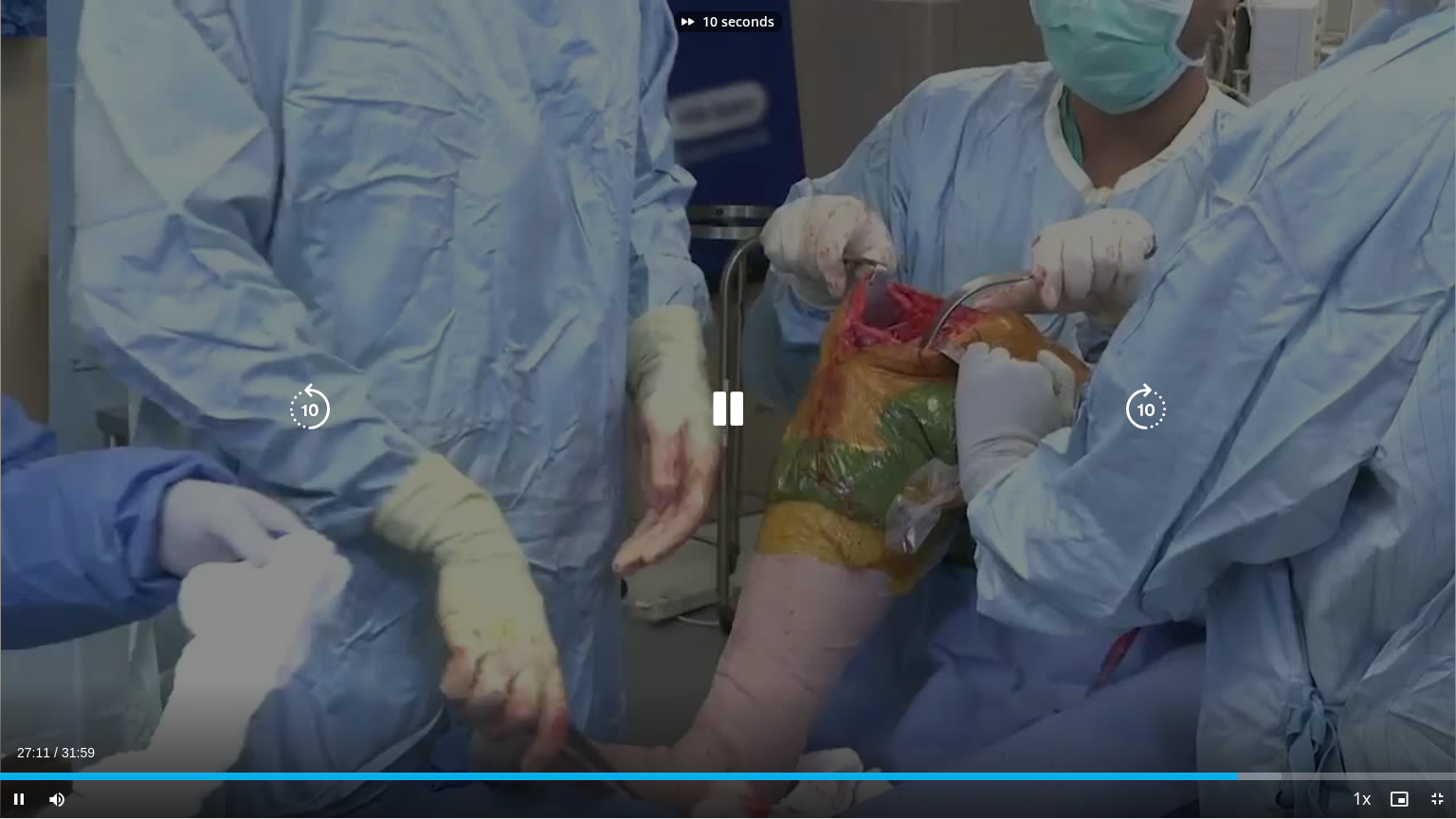 click at bounding box center (1146, 410) 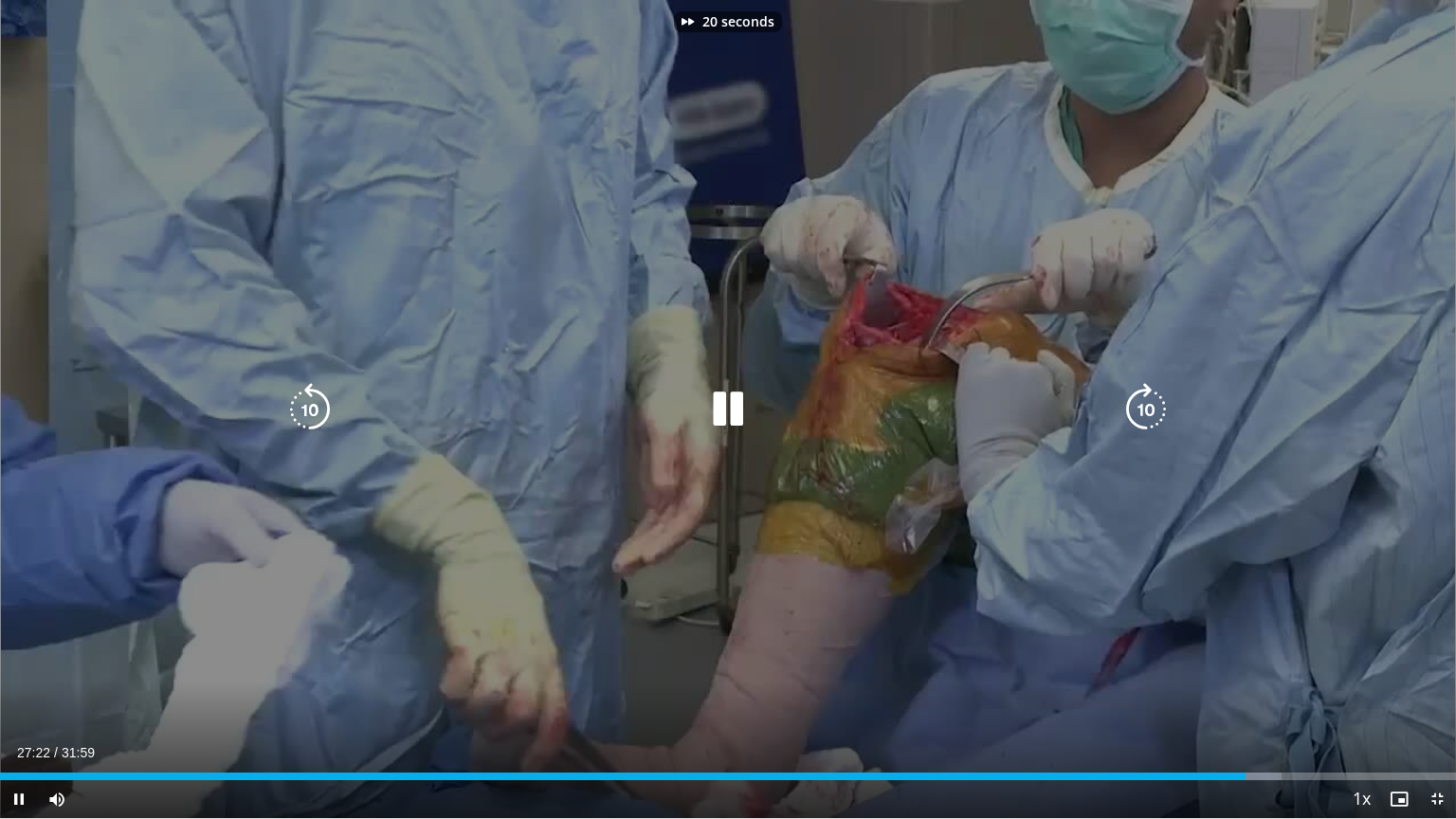 click at bounding box center (1146, 410) 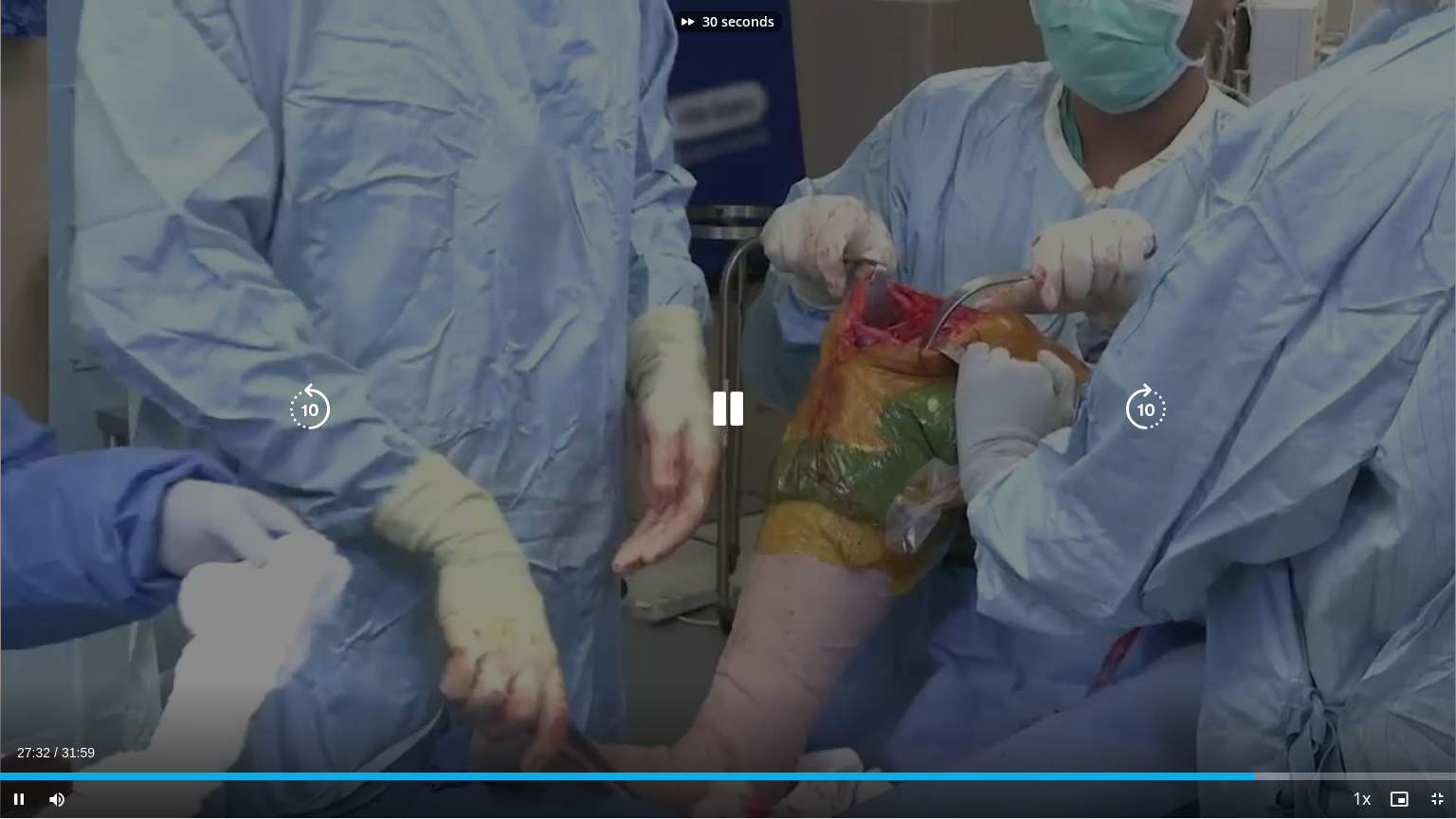 click at bounding box center (1146, 410) 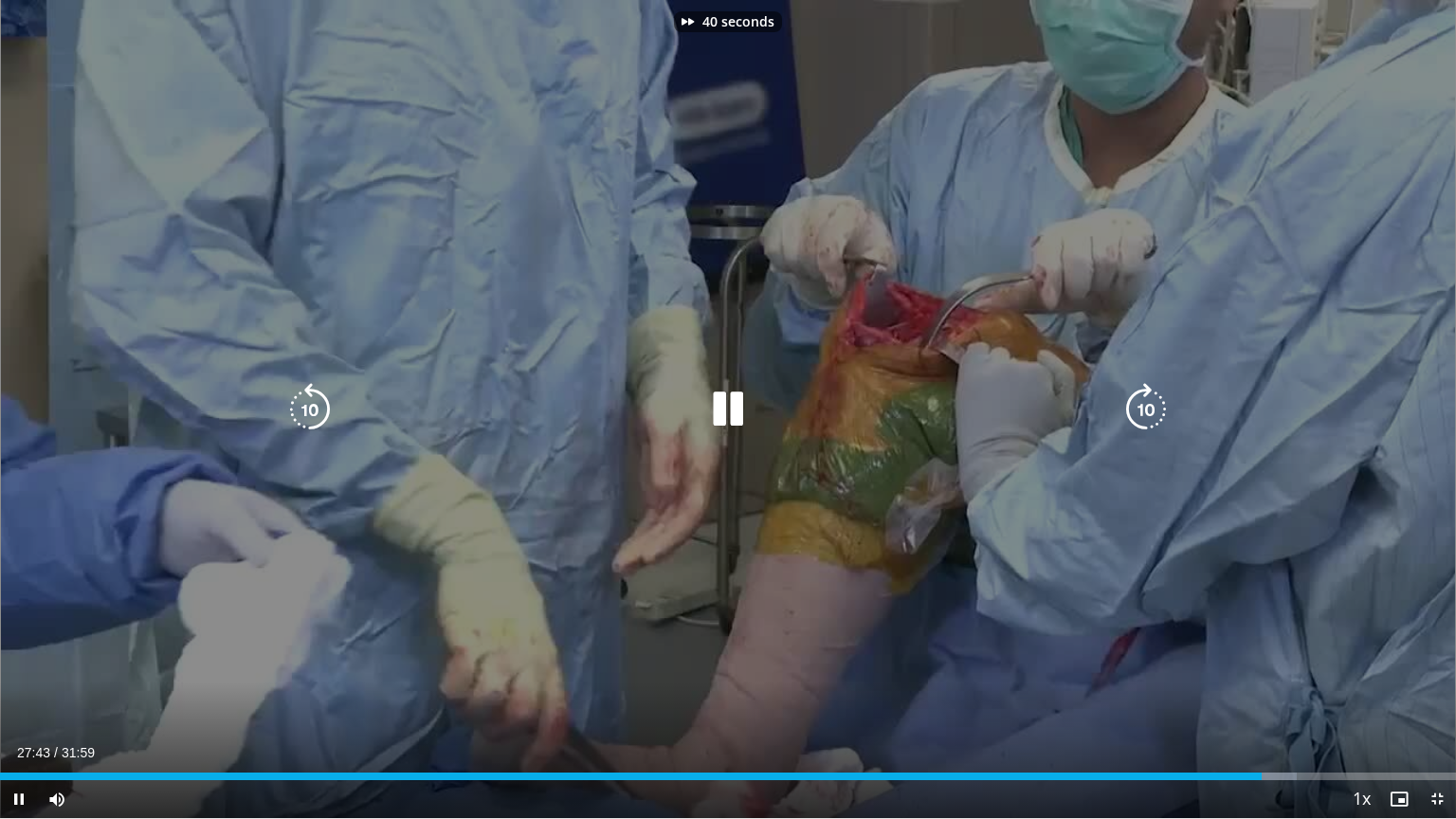 click at bounding box center (1146, 410) 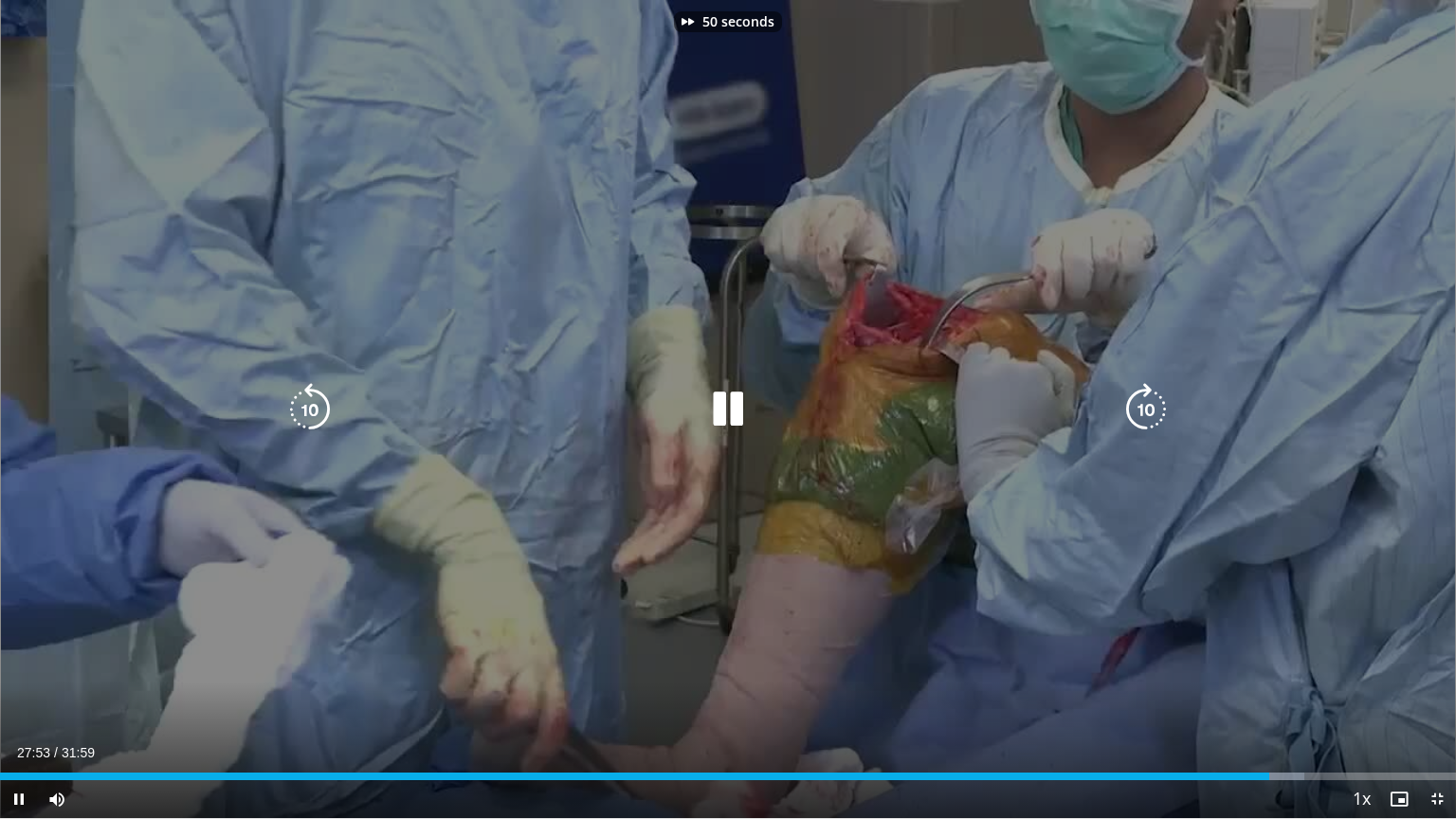 click at bounding box center [1146, 410] 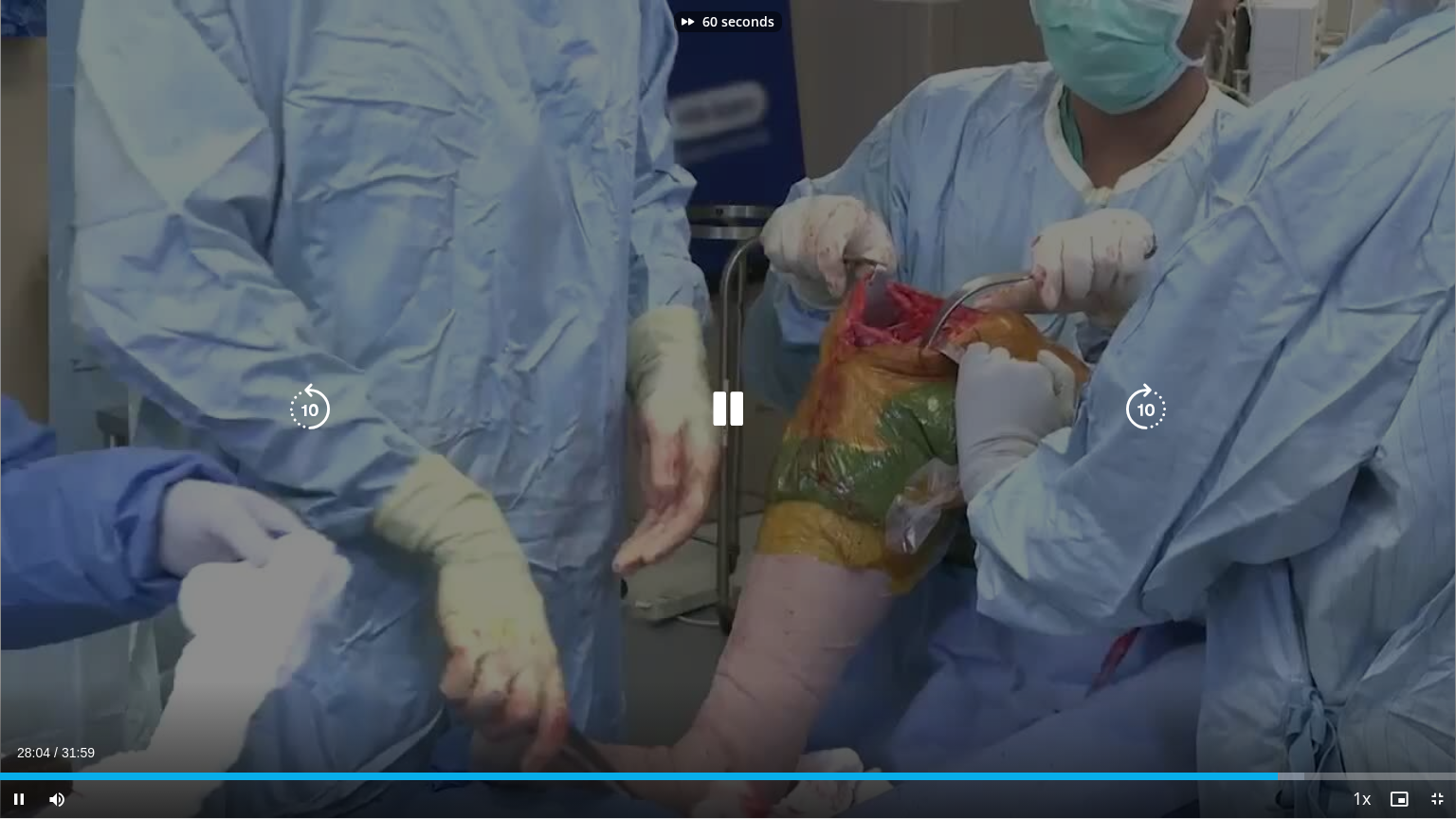 click at bounding box center (1146, 410) 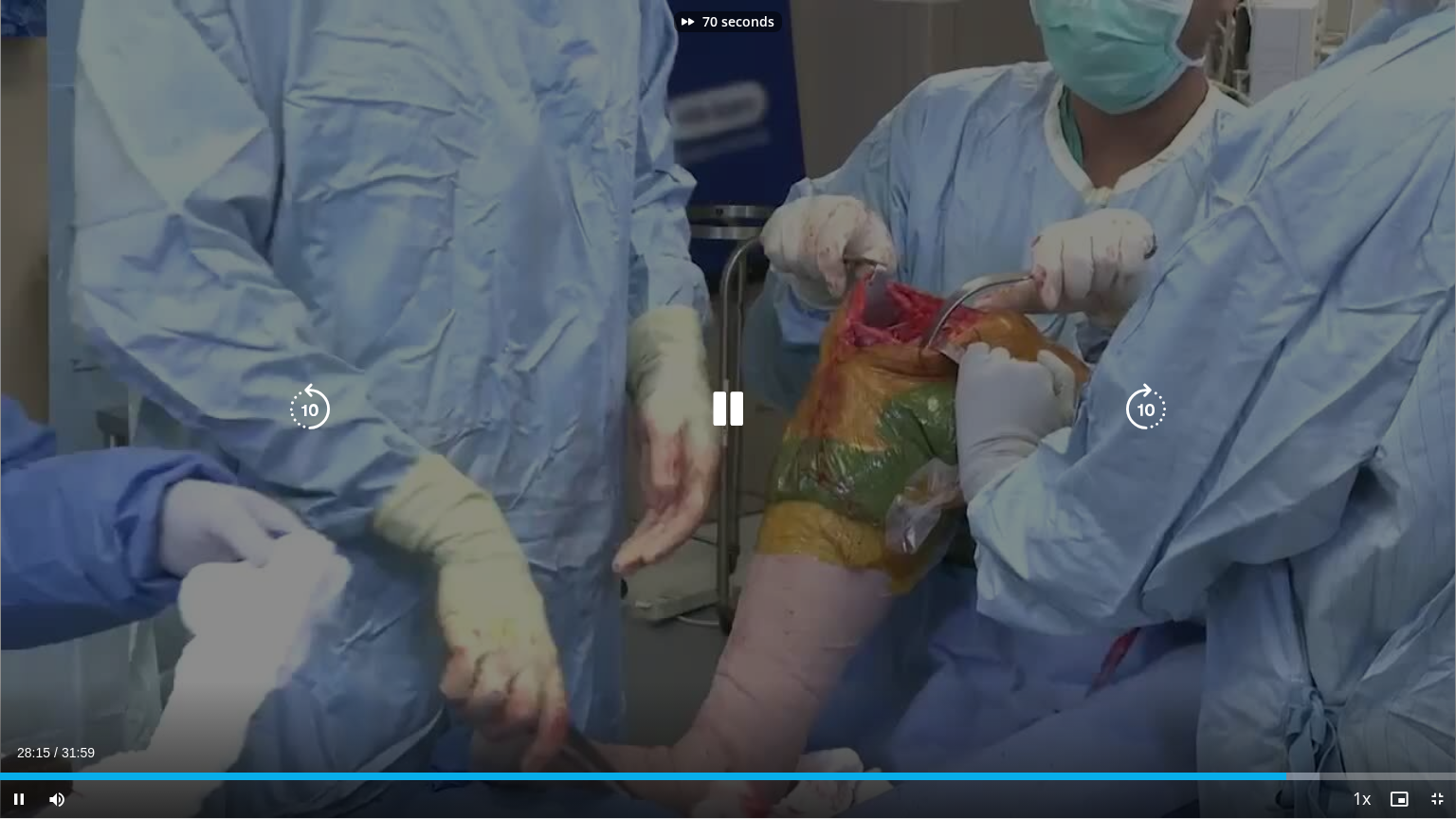 click at bounding box center [1146, 410] 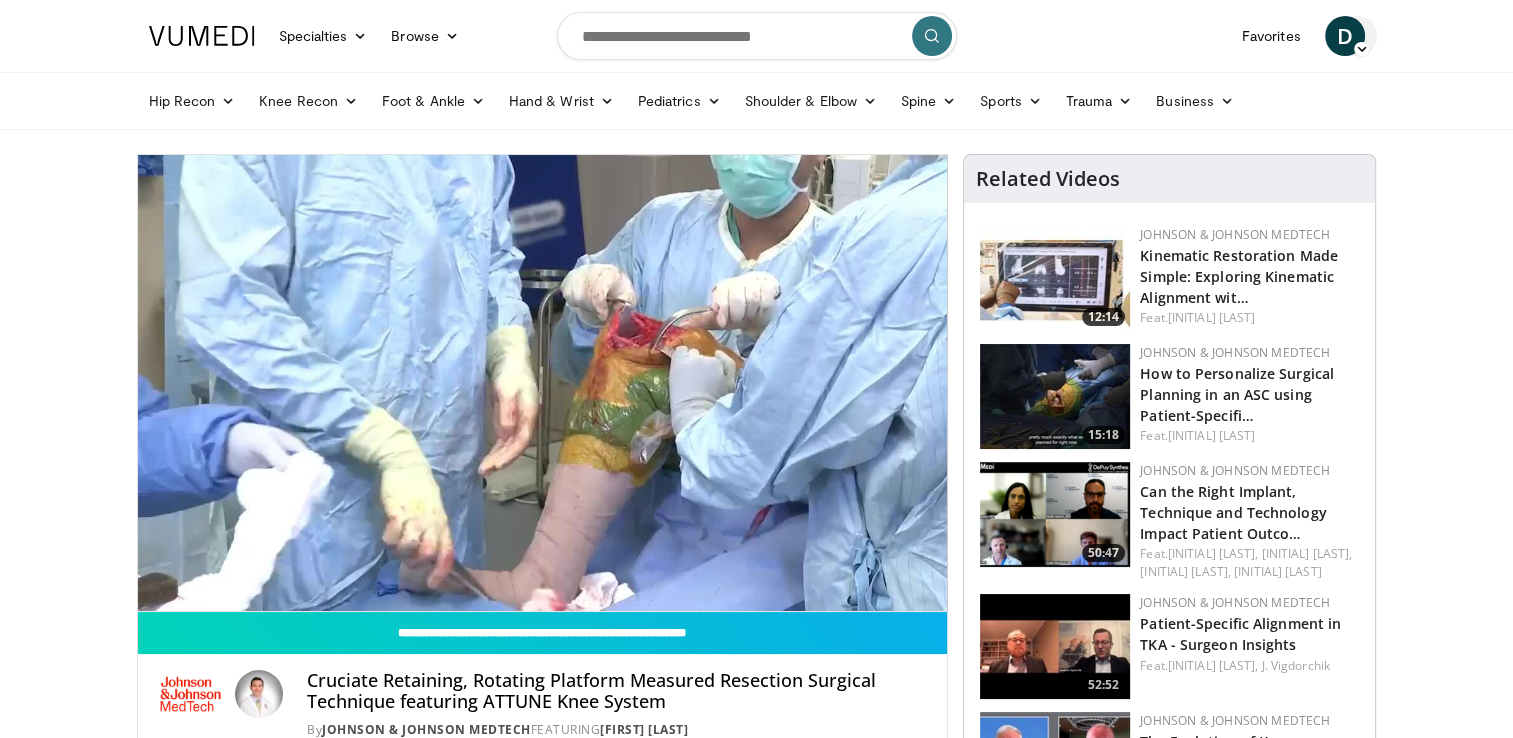 click on "D" at bounding box center [1345, 36] 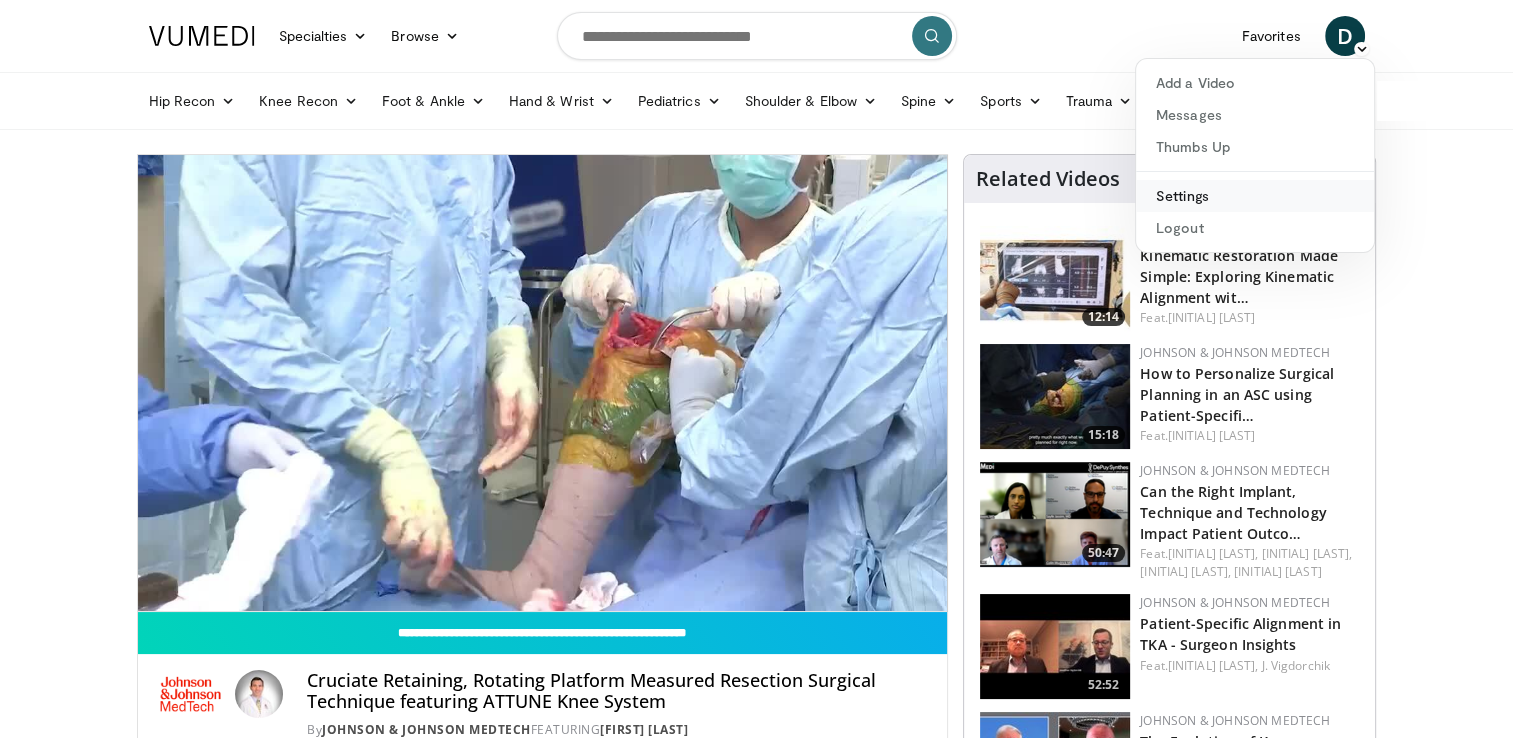 click on "Settings" at bounding box center [1255, 196] 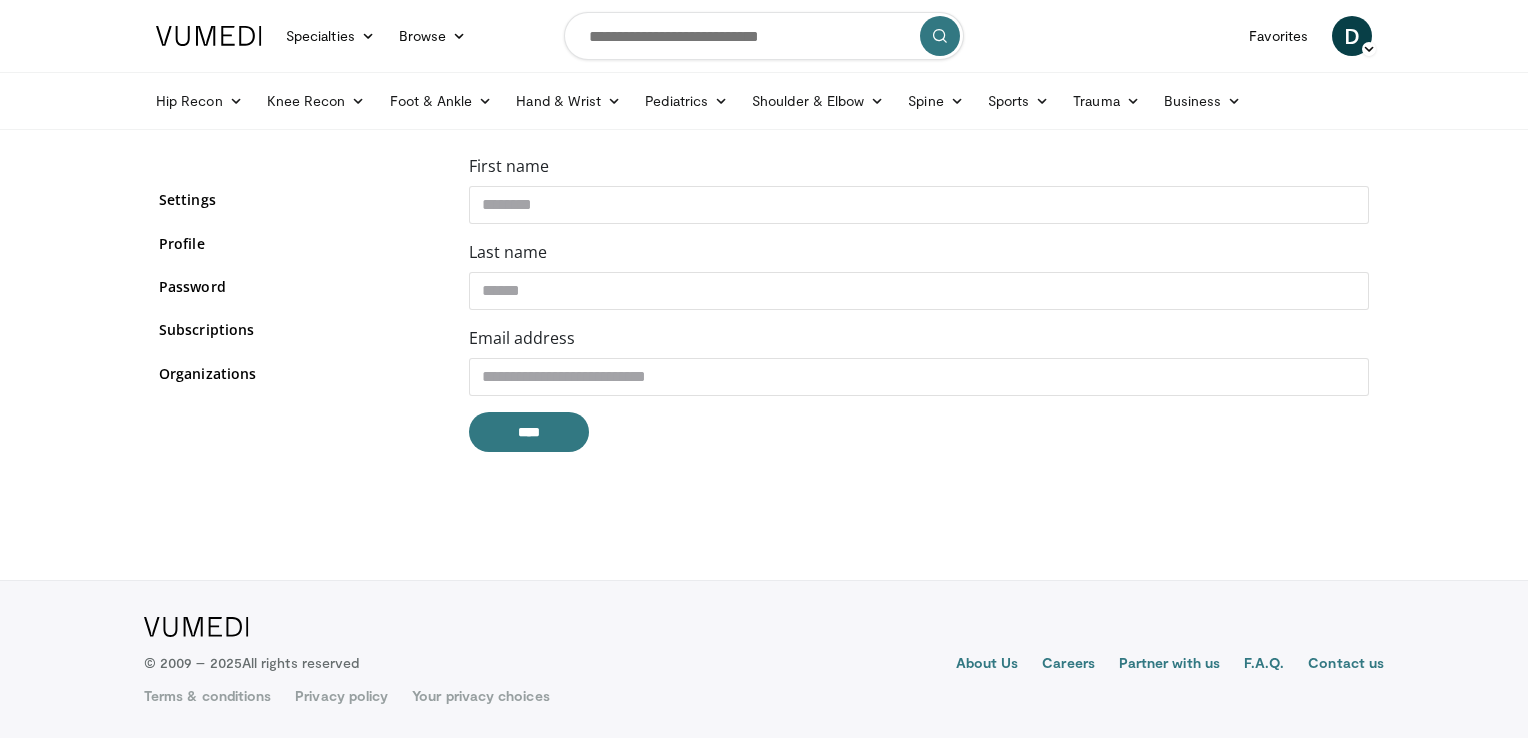 scroll, scrollTop: 0, scrollLeft: 0, axis: both 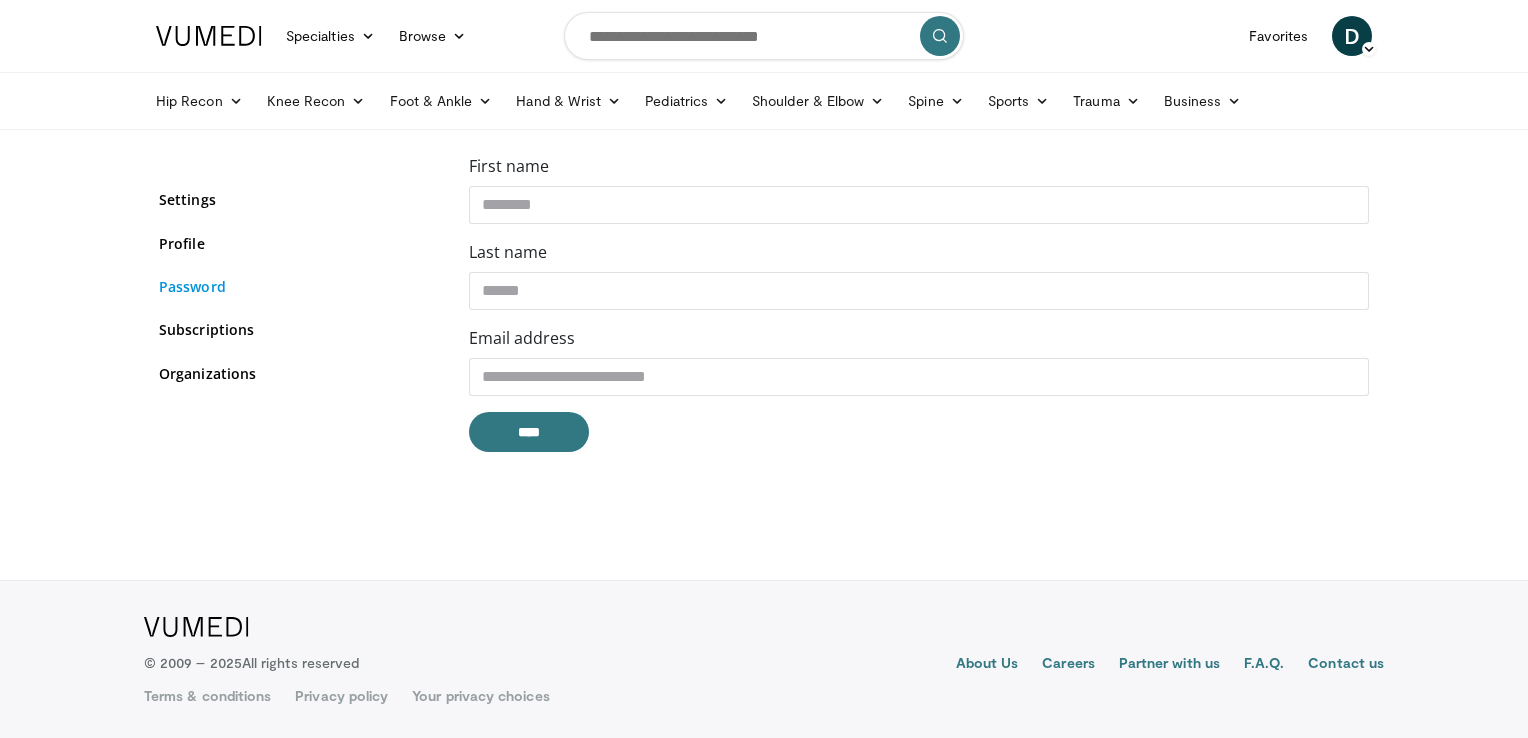 click on "Password" at bounding box center [299, 286] 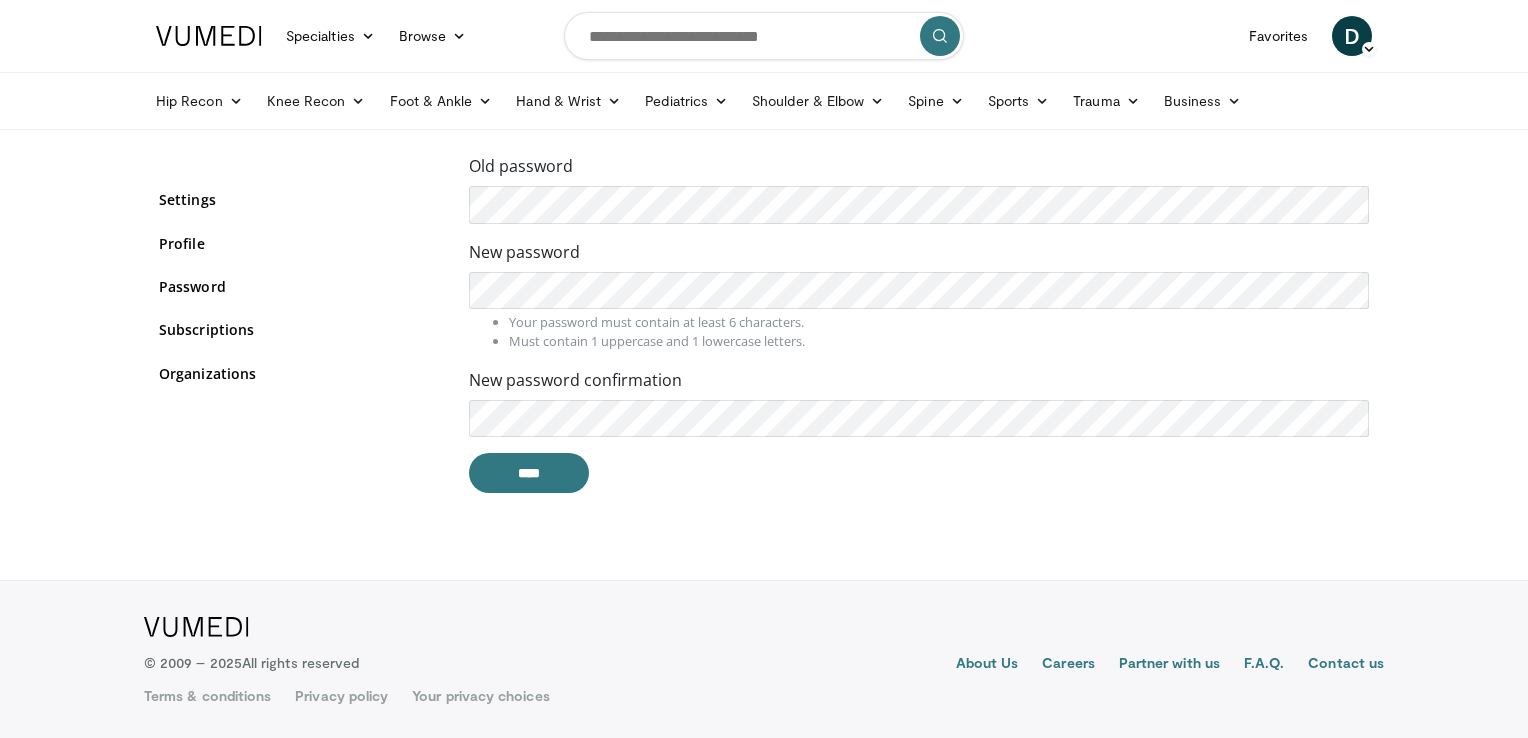scroll, scrollTop: 0, scrollLeft: 0, axis: both 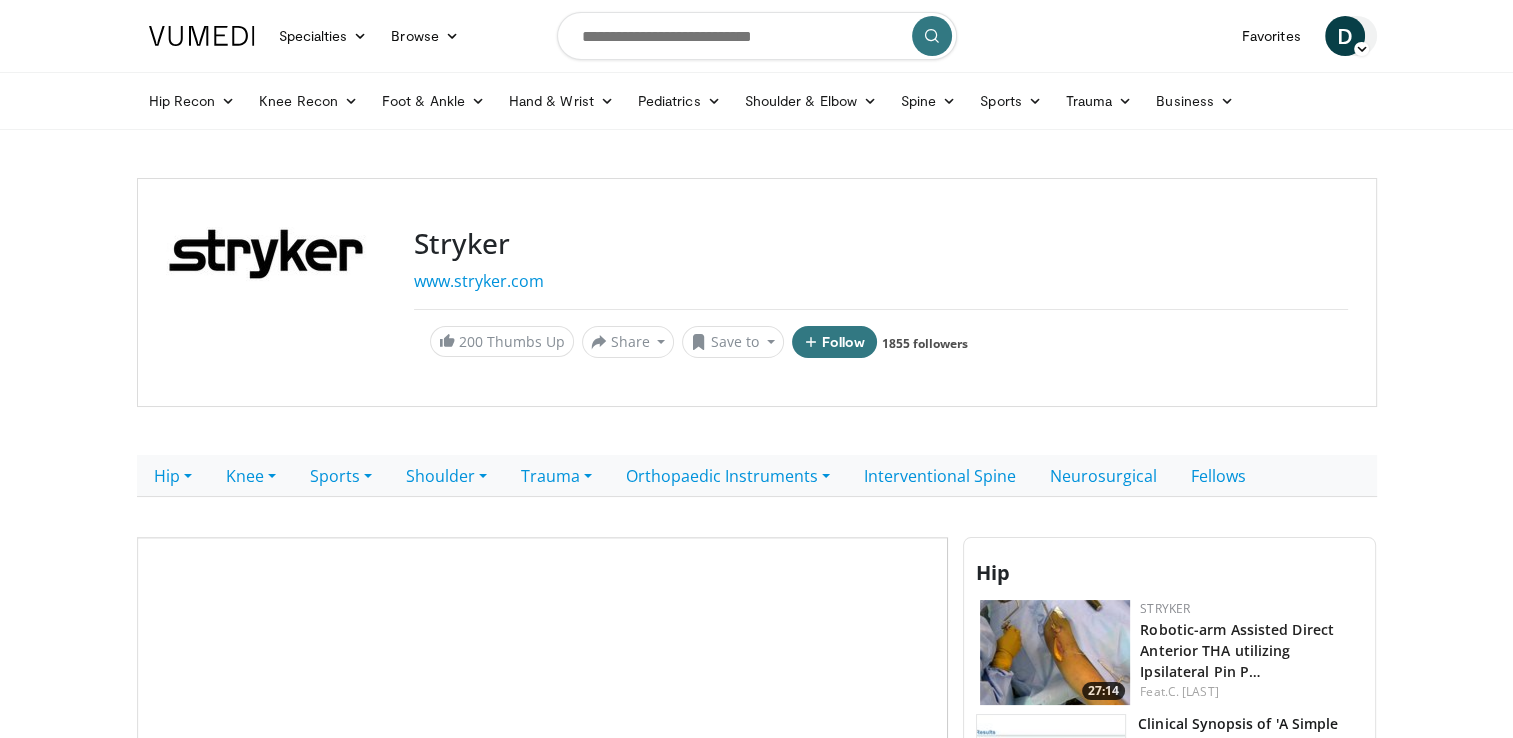 click on "D" at bounding box center (1345, 36) 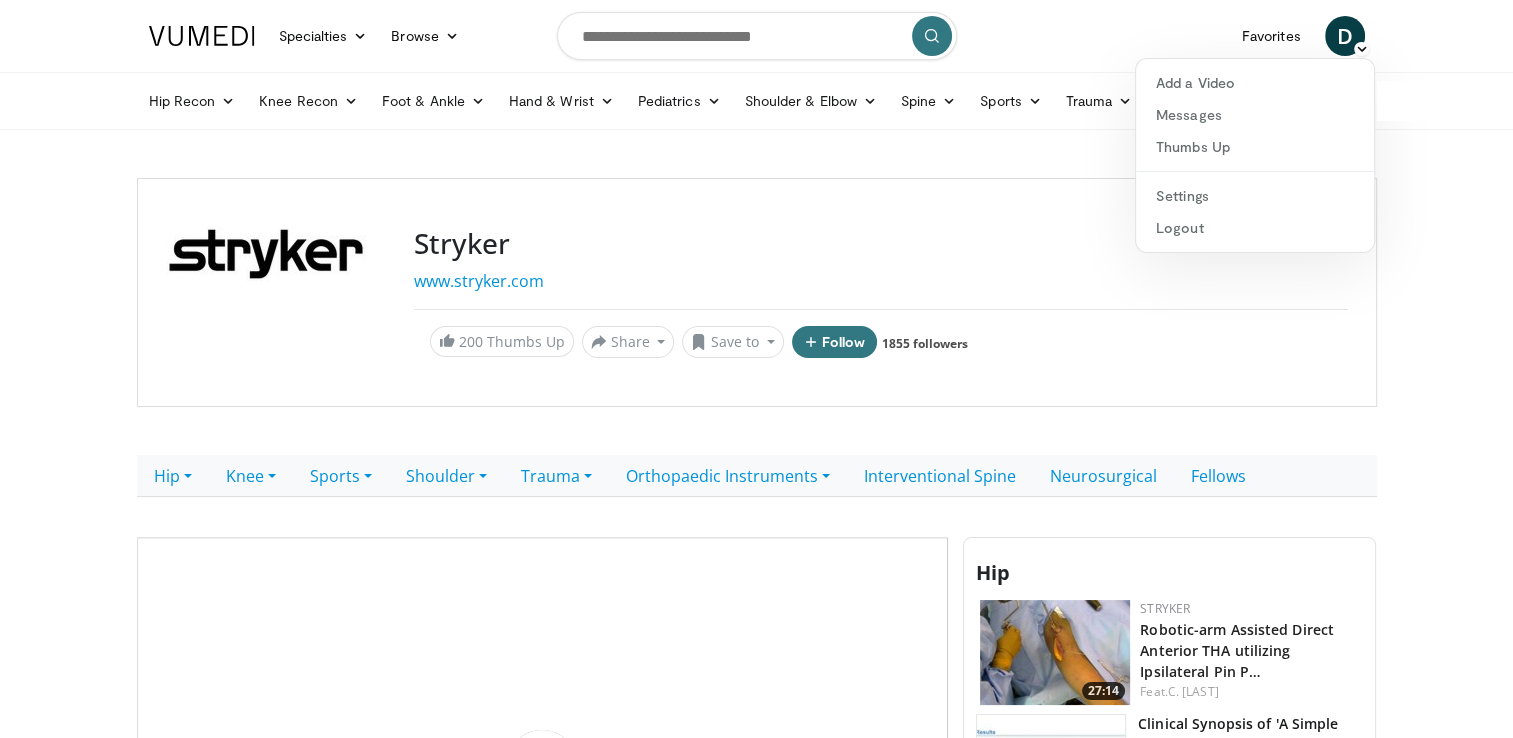scroll, scrollTop: 0, scrollLeft: 0, axis: both 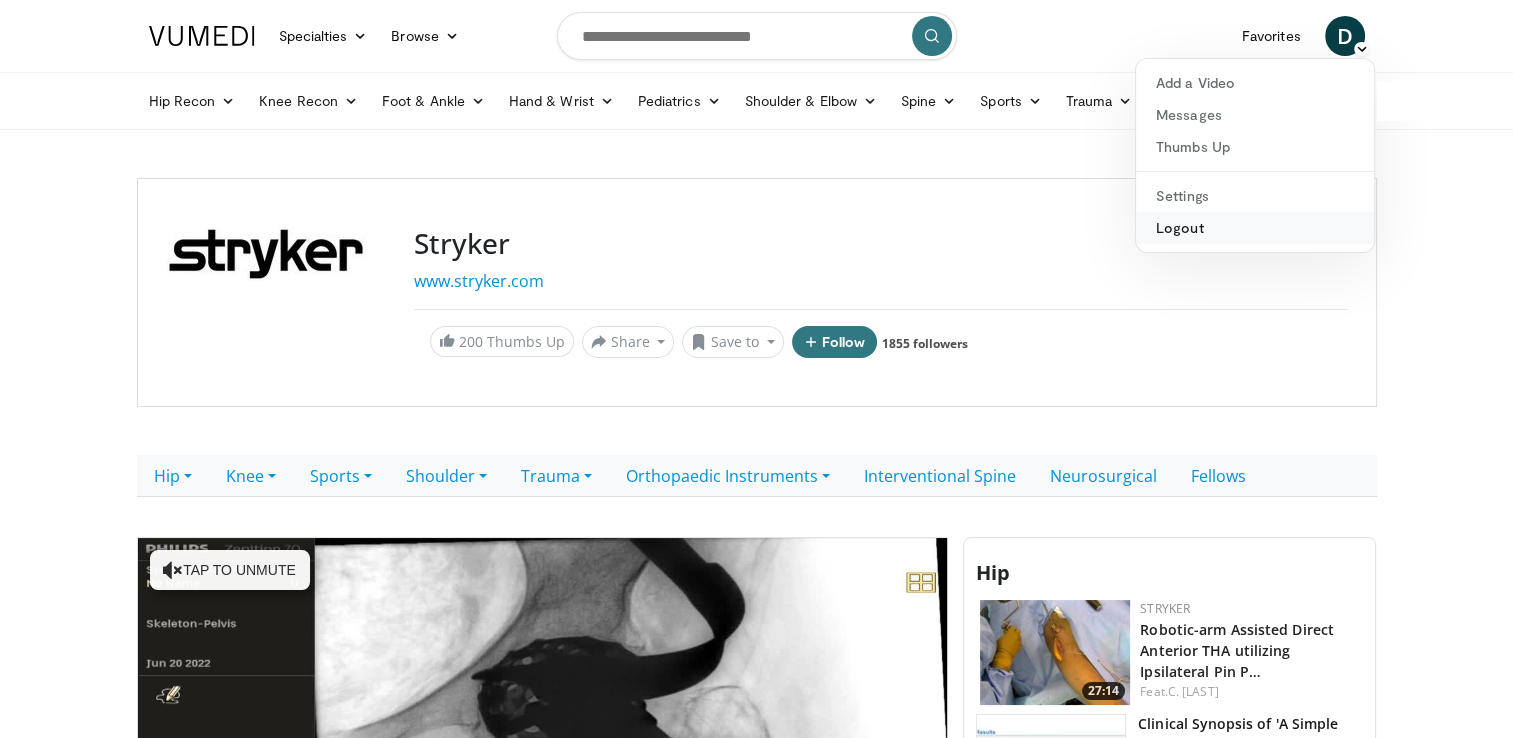click on "Logout" at bounding box center (1255, 228) 